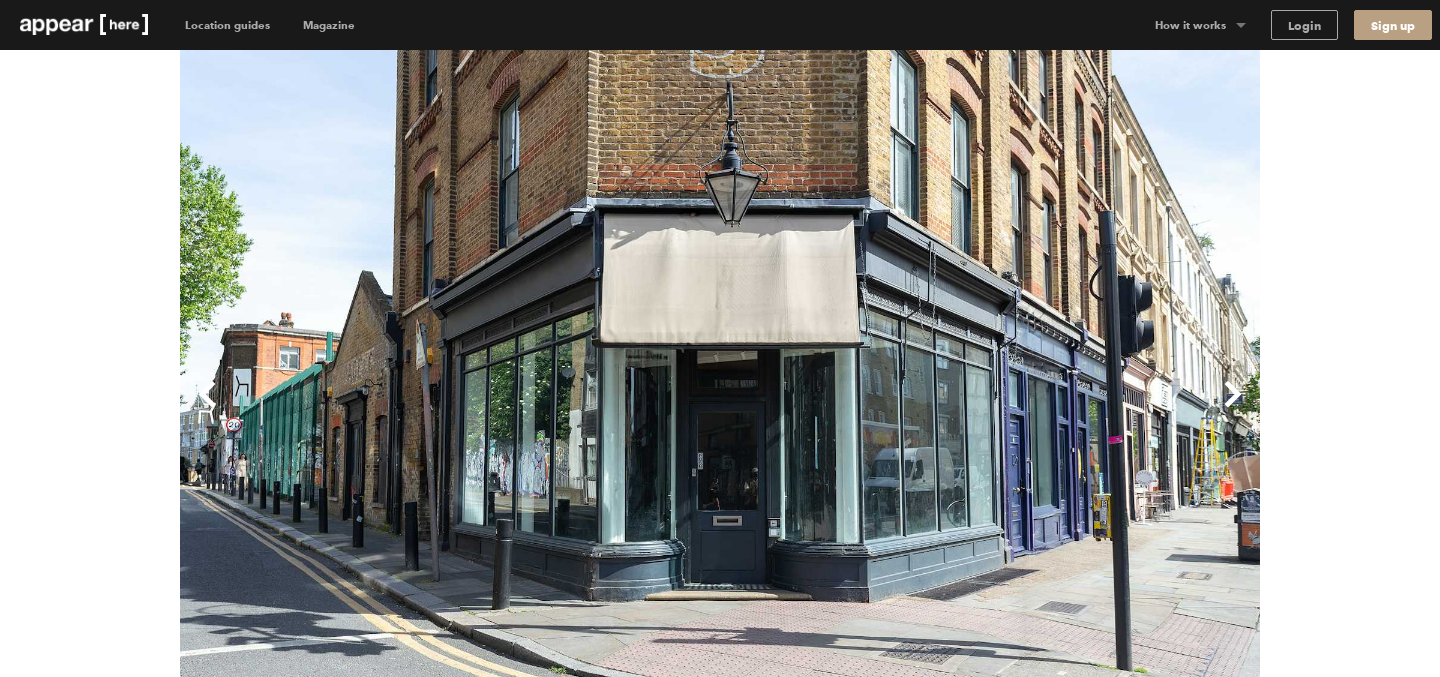 scroll, scrollTop: 0, scrollLeft: 0, axis: both 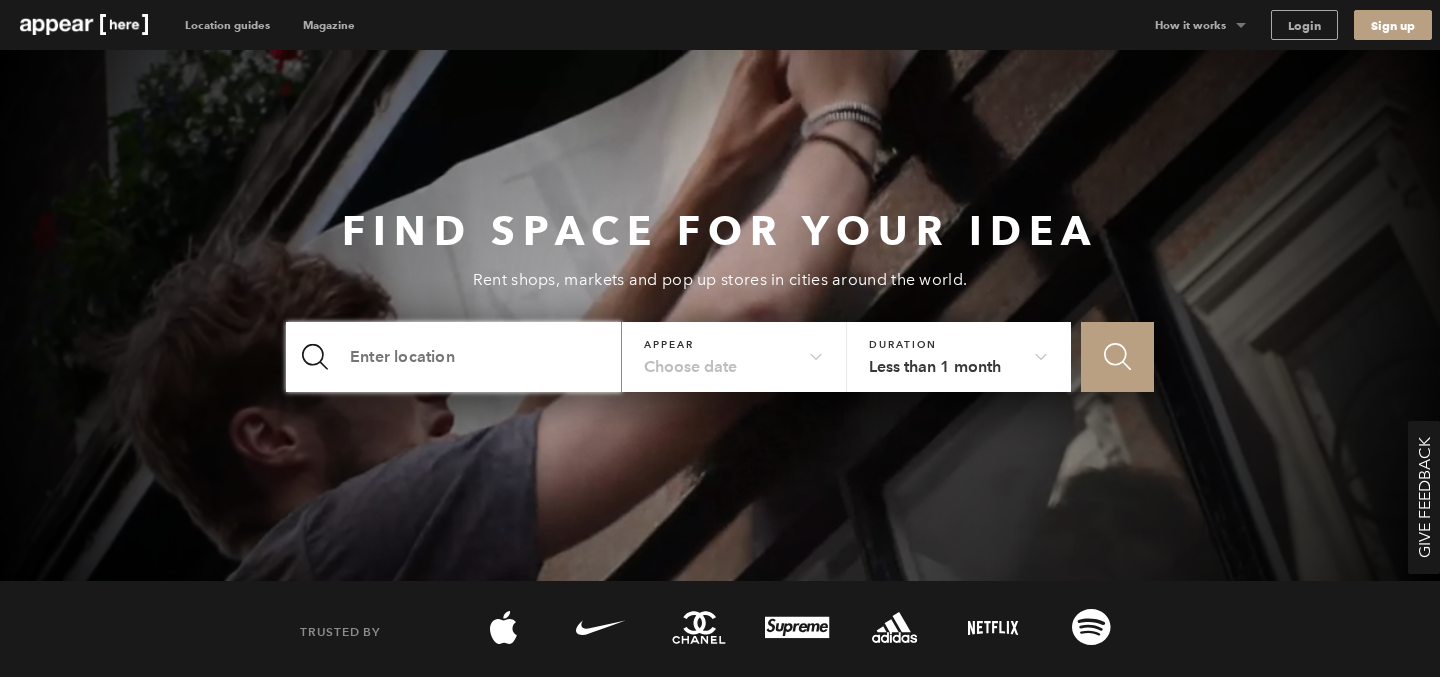 click at bounding box center (454, 357) 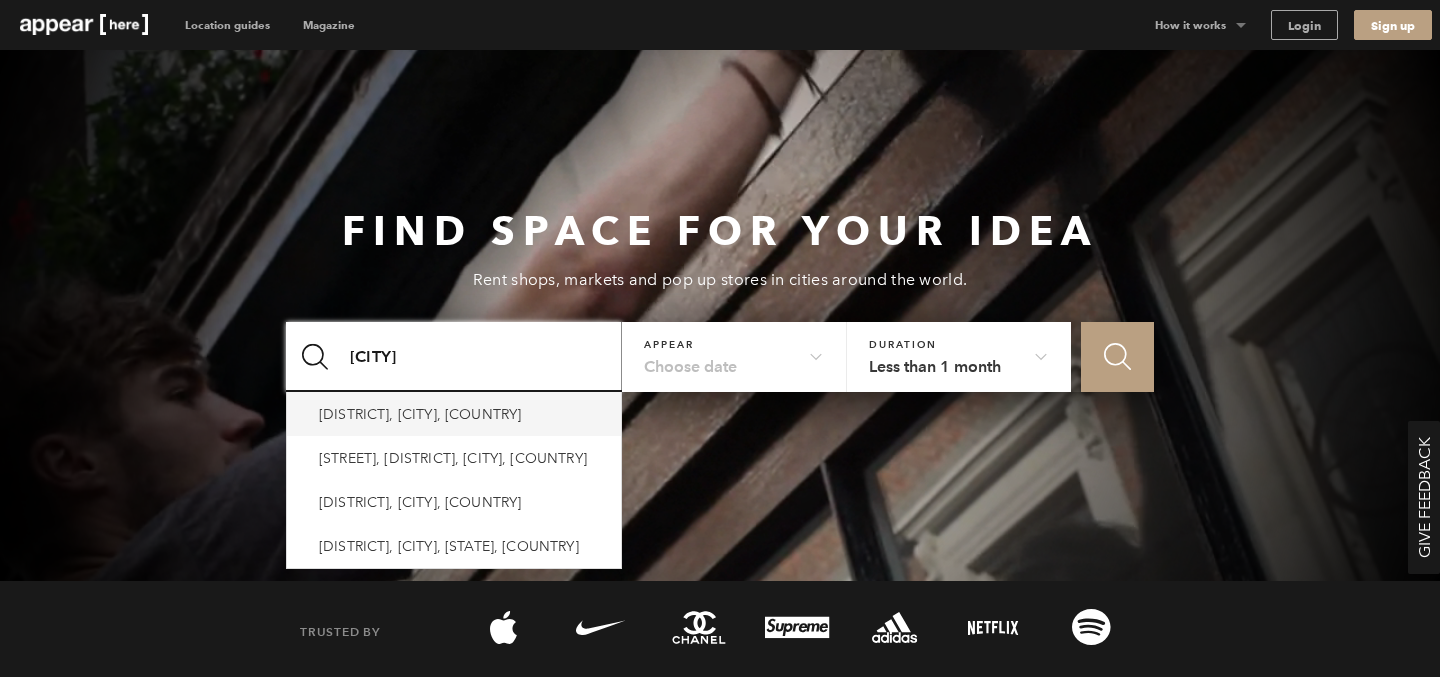type on "soho" 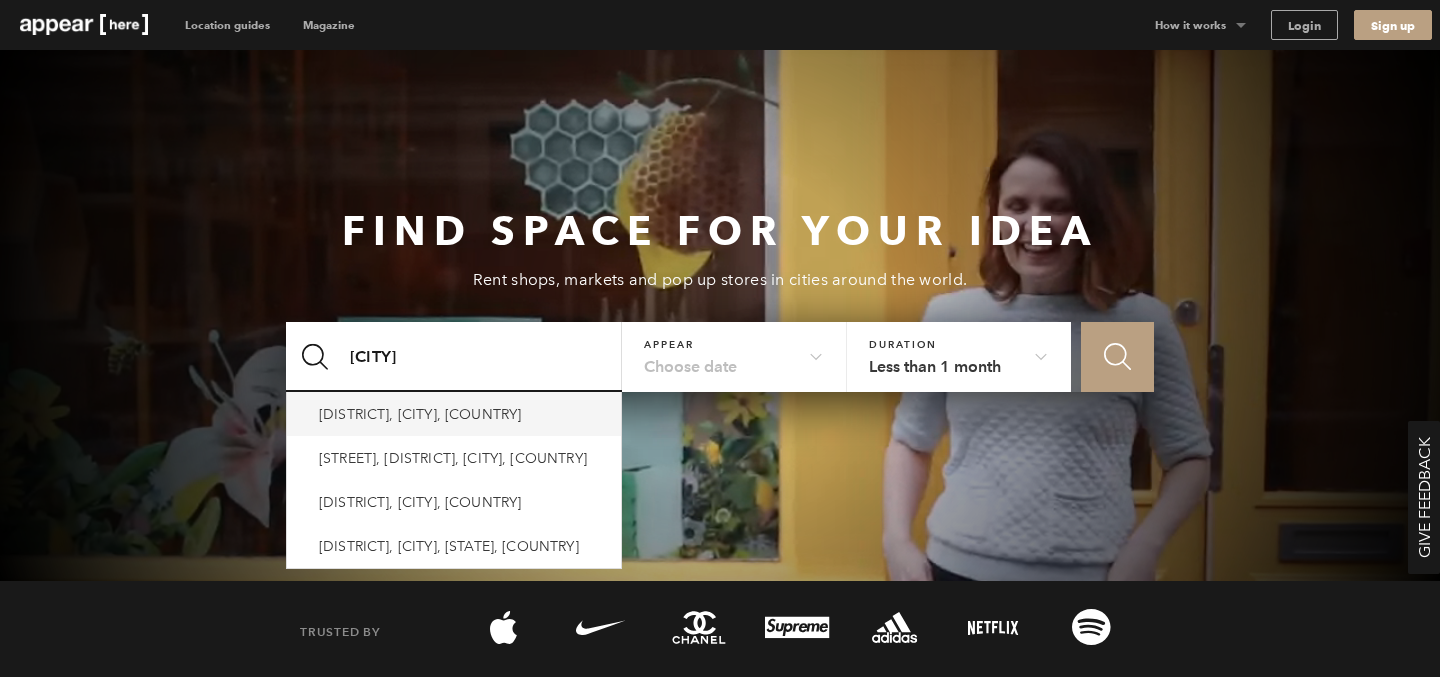 click on "Soho, London, UK" at bounding box center (420, 414) 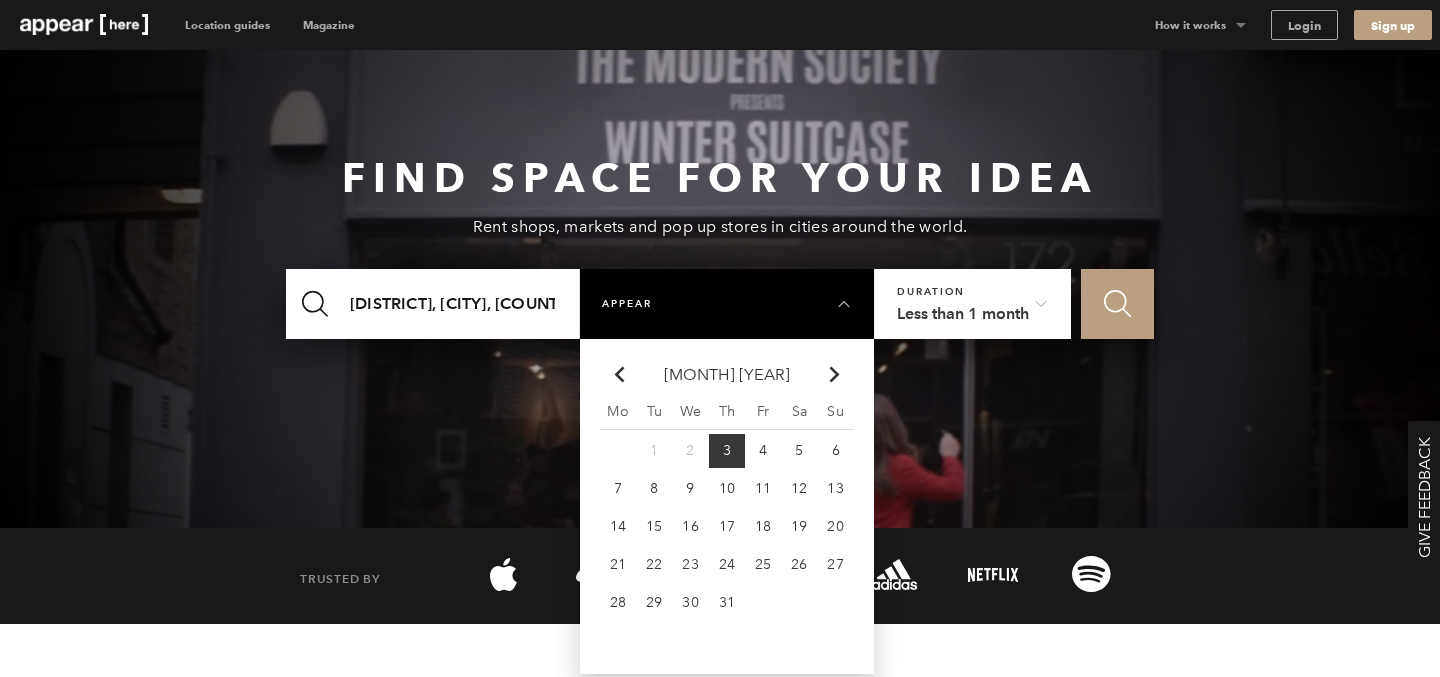 scroll, scrollTop: 54, scrollLeft: 0, axis: vertical 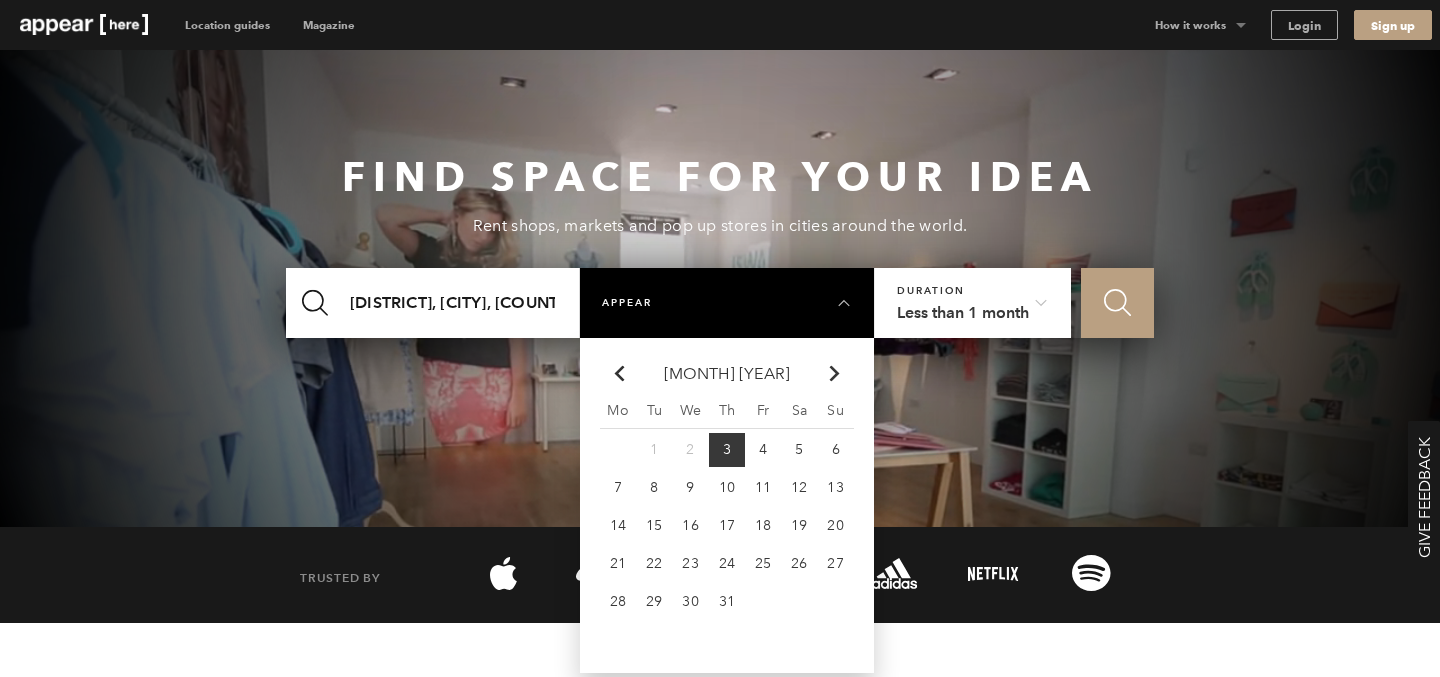 click on "Chevron-up Go to next month" at bounding box center (618, 373) 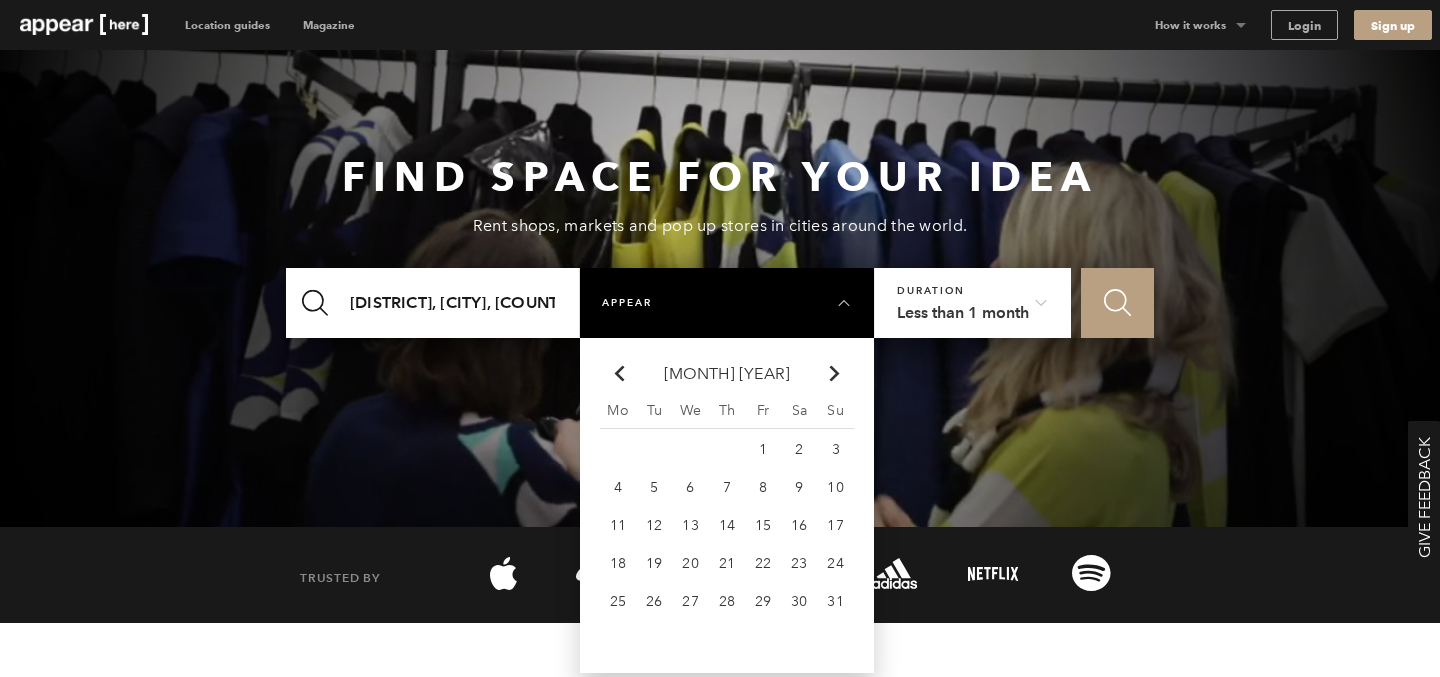 click on "Chevron-up Go to next month" at bounding box center [618, 373] 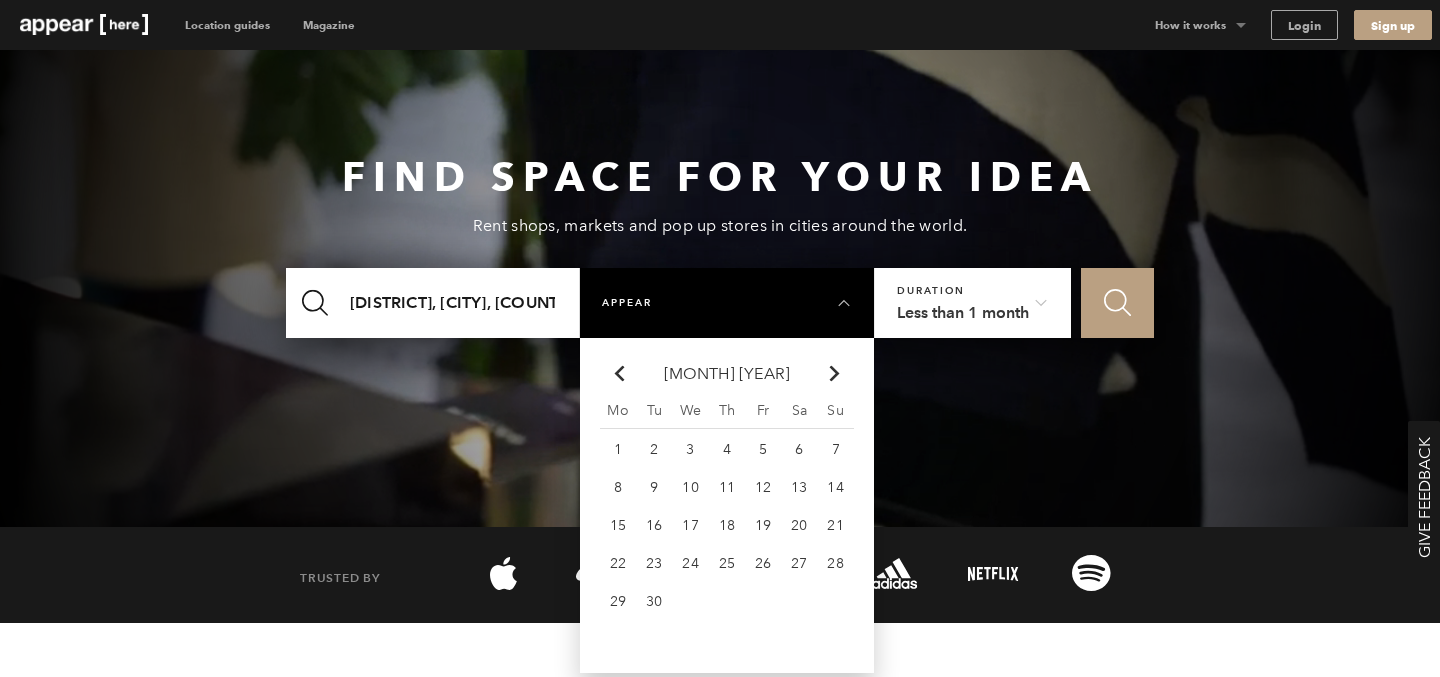 click on "Chevron-up Go to next month" at bounding box center (618, 373) 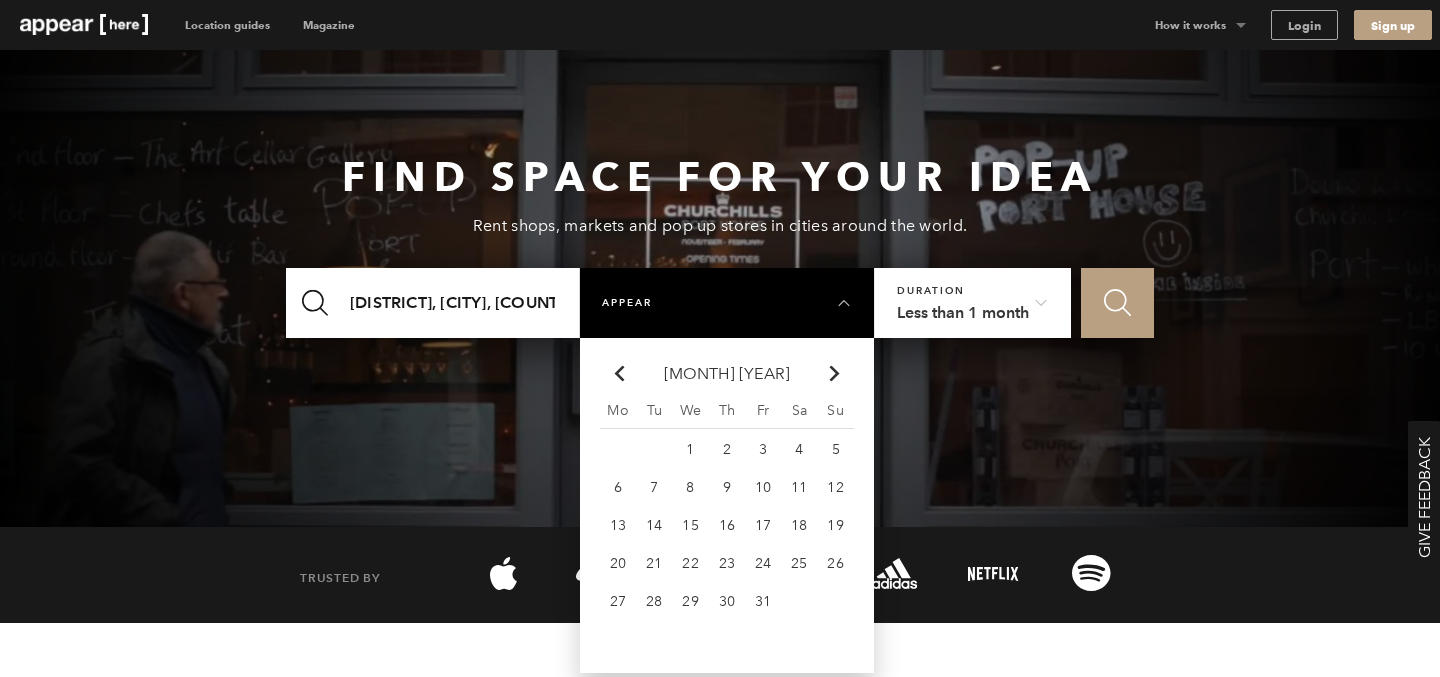 click on "29" at bounding box center [690, 449] 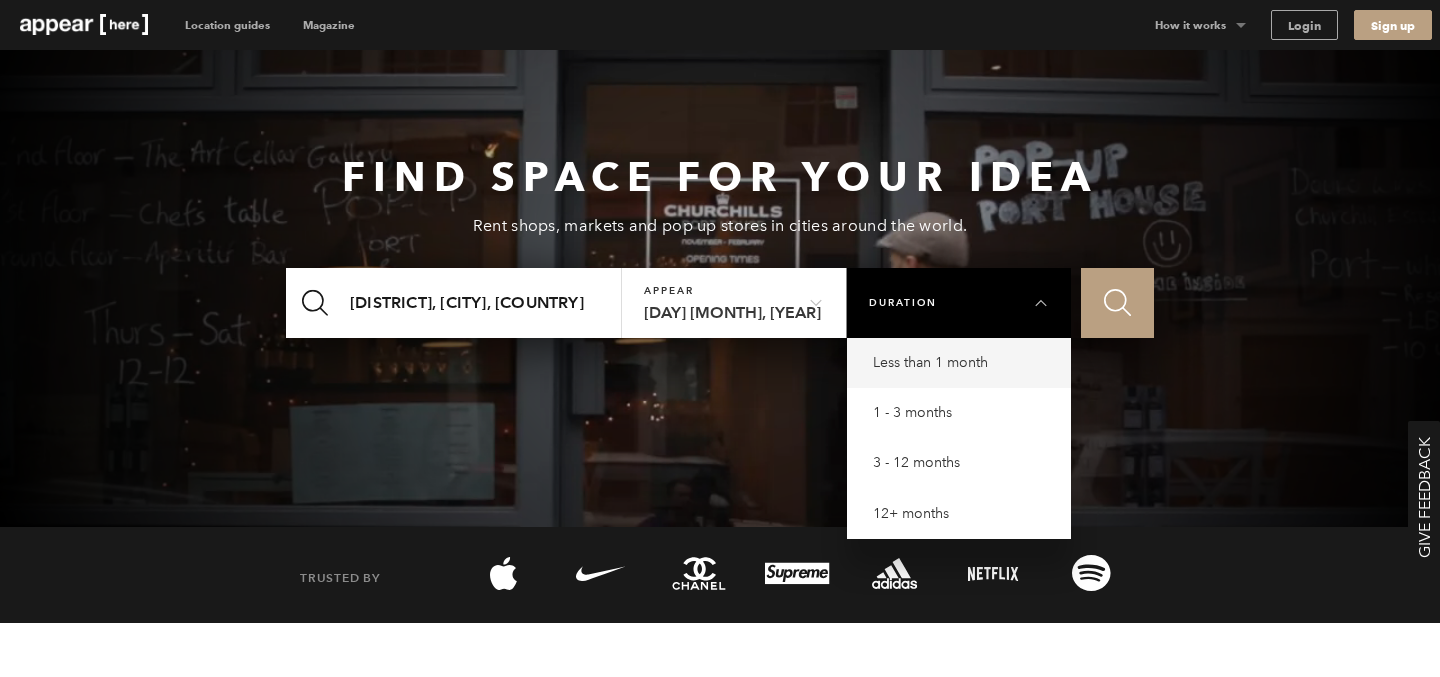 click on "Less than 1 month" at bounding box center (964, 363) 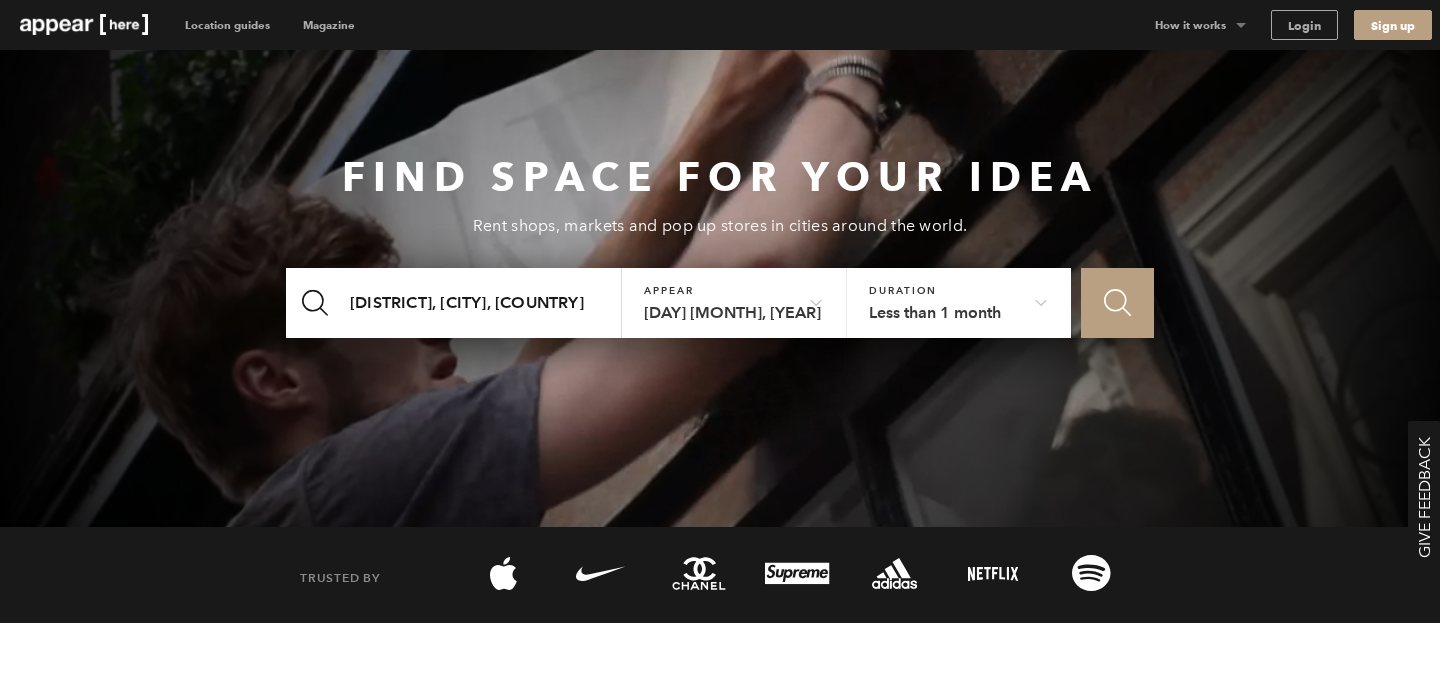 click on "Icon Search" at bounding box center [1117, 302] 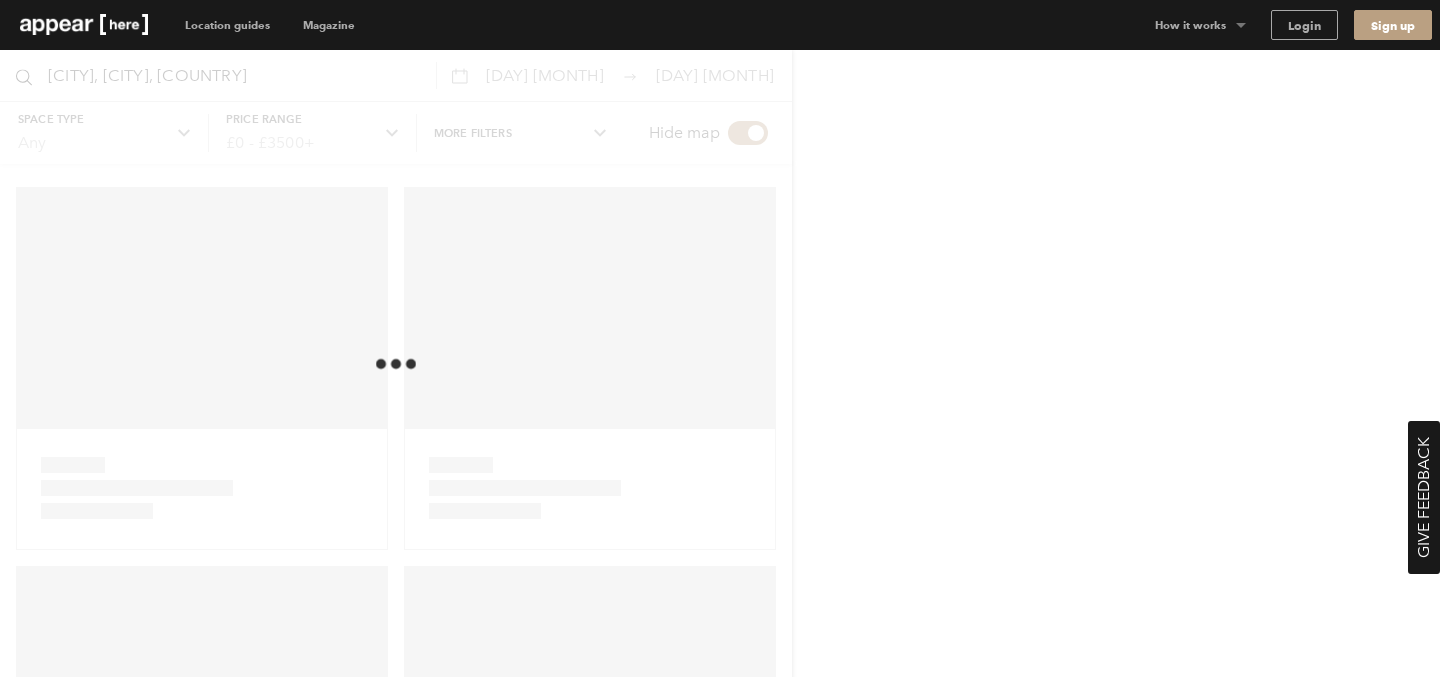 scroll, scrollTop: 0, scrollLeft: 0, axis: both 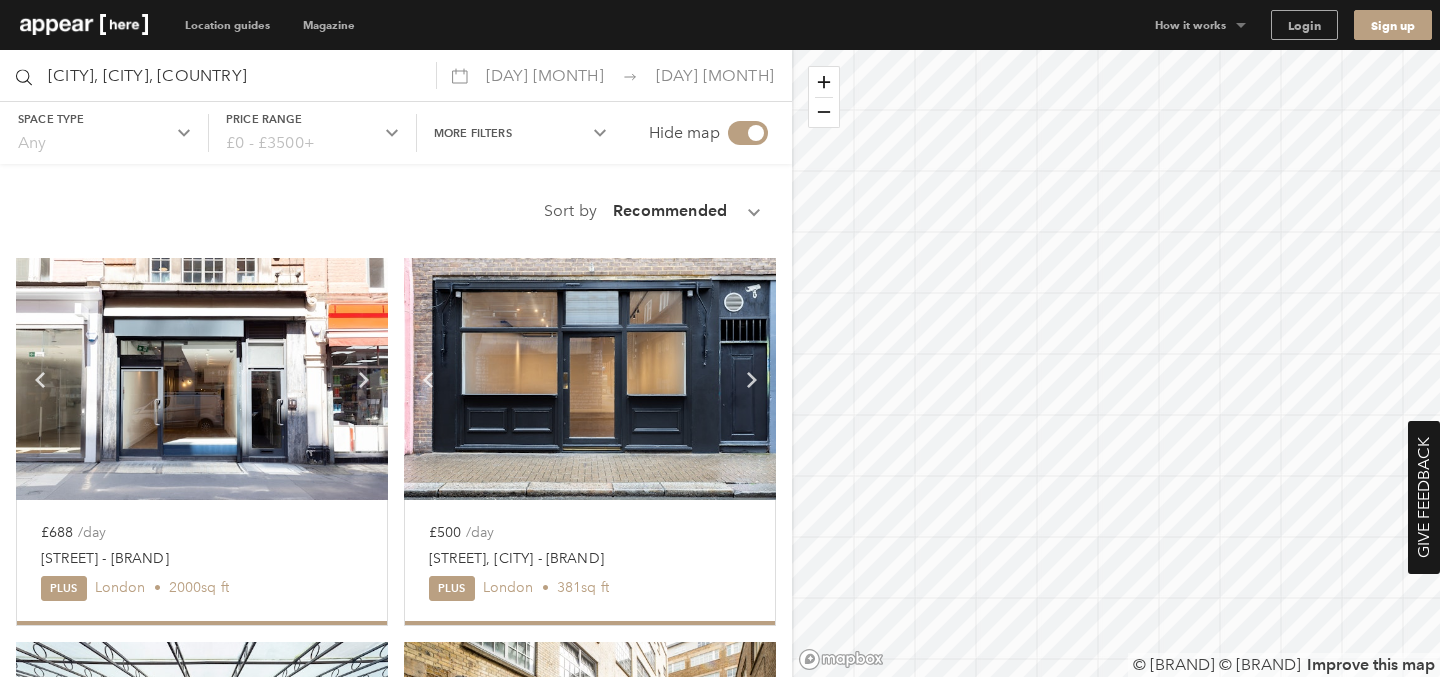 click on "28 Nov" at bounding box center (545, 75) 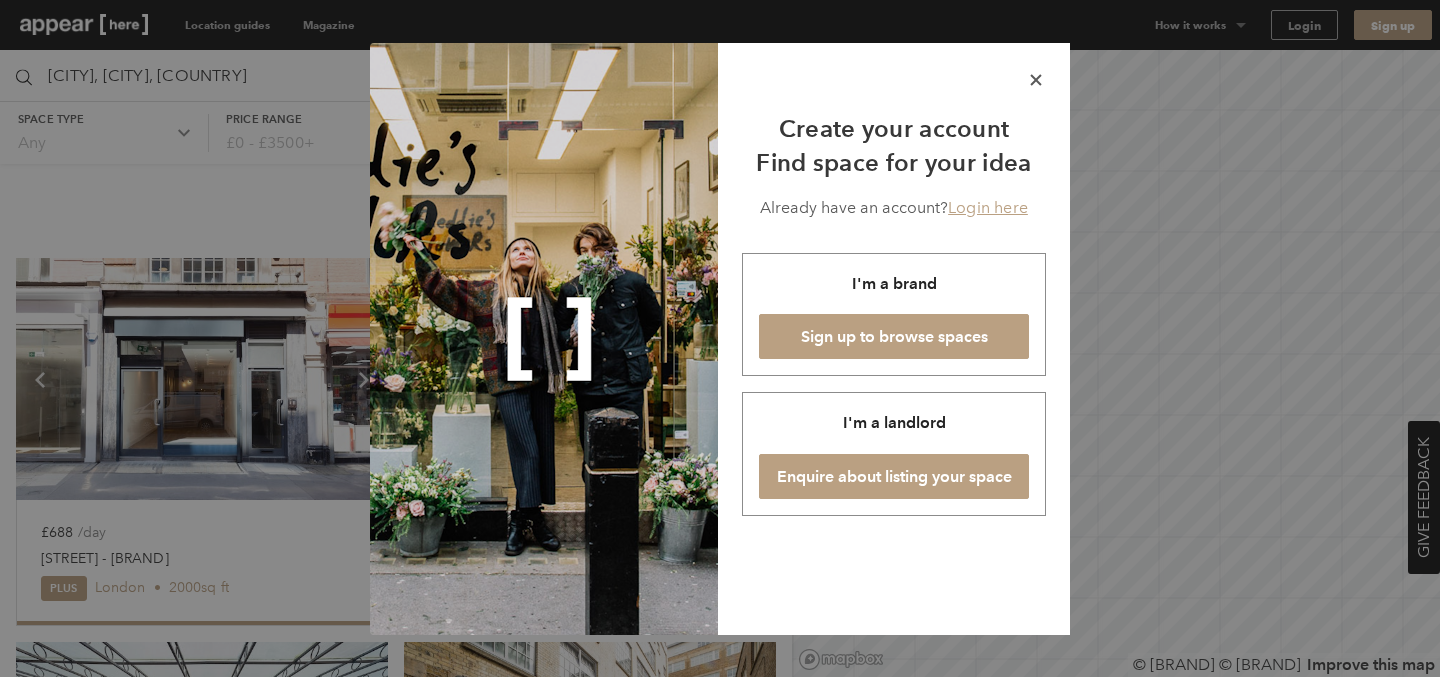 click on "icon-x" at bounding box center [1036, 80] 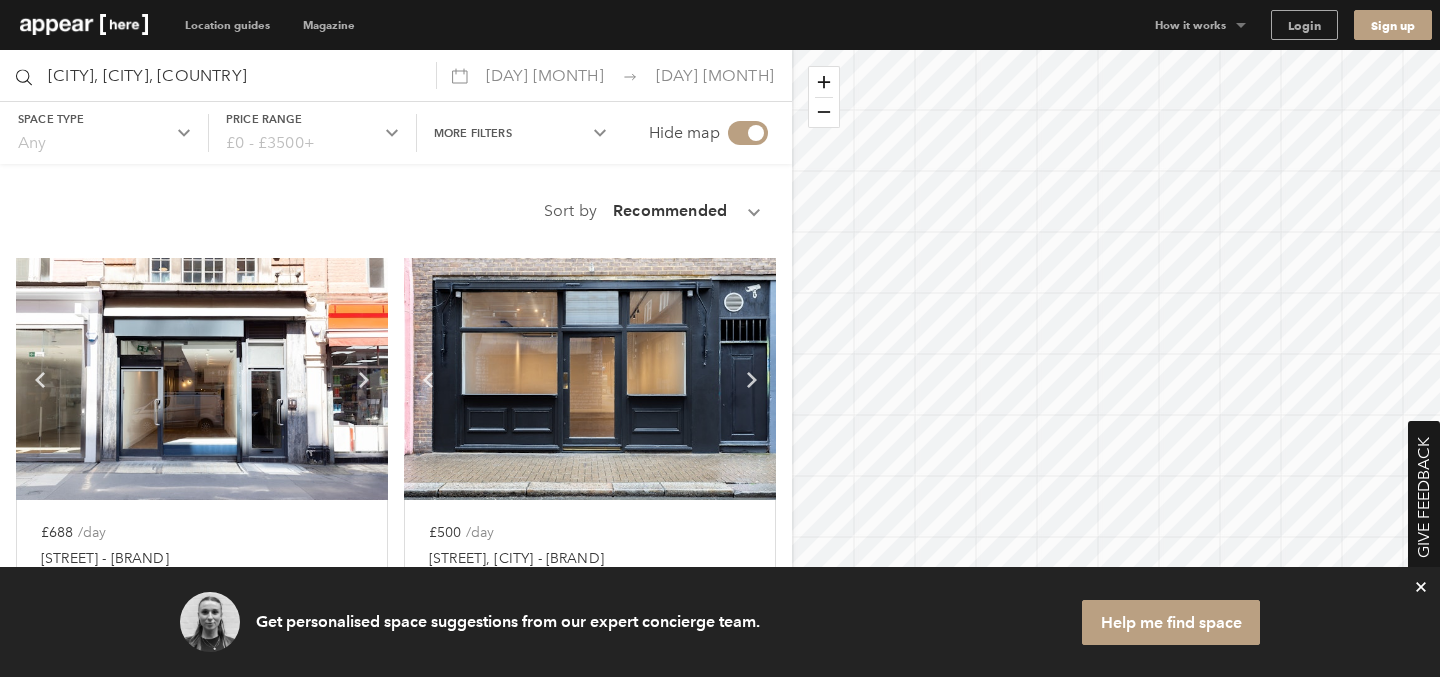 click on "Login" at bounding box center (1304, 25) 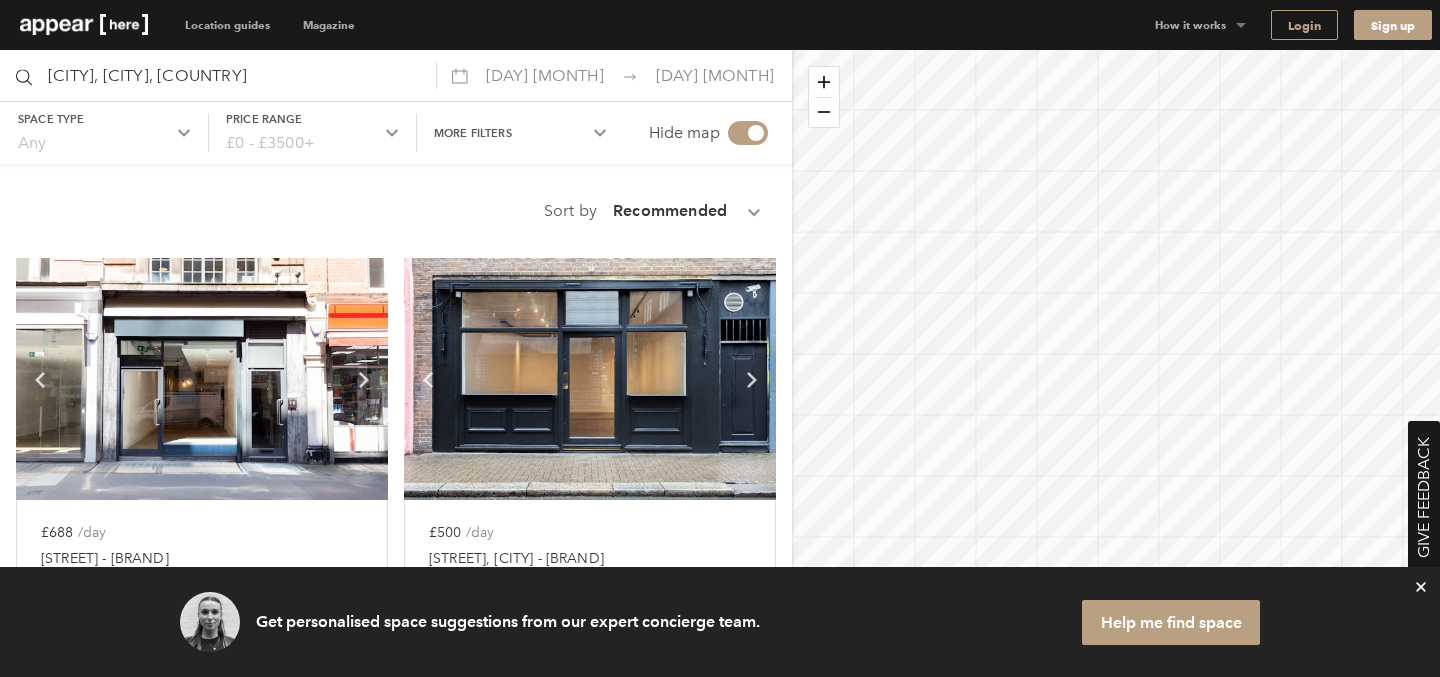 click on "Login" at bounding box center [1304, 25] 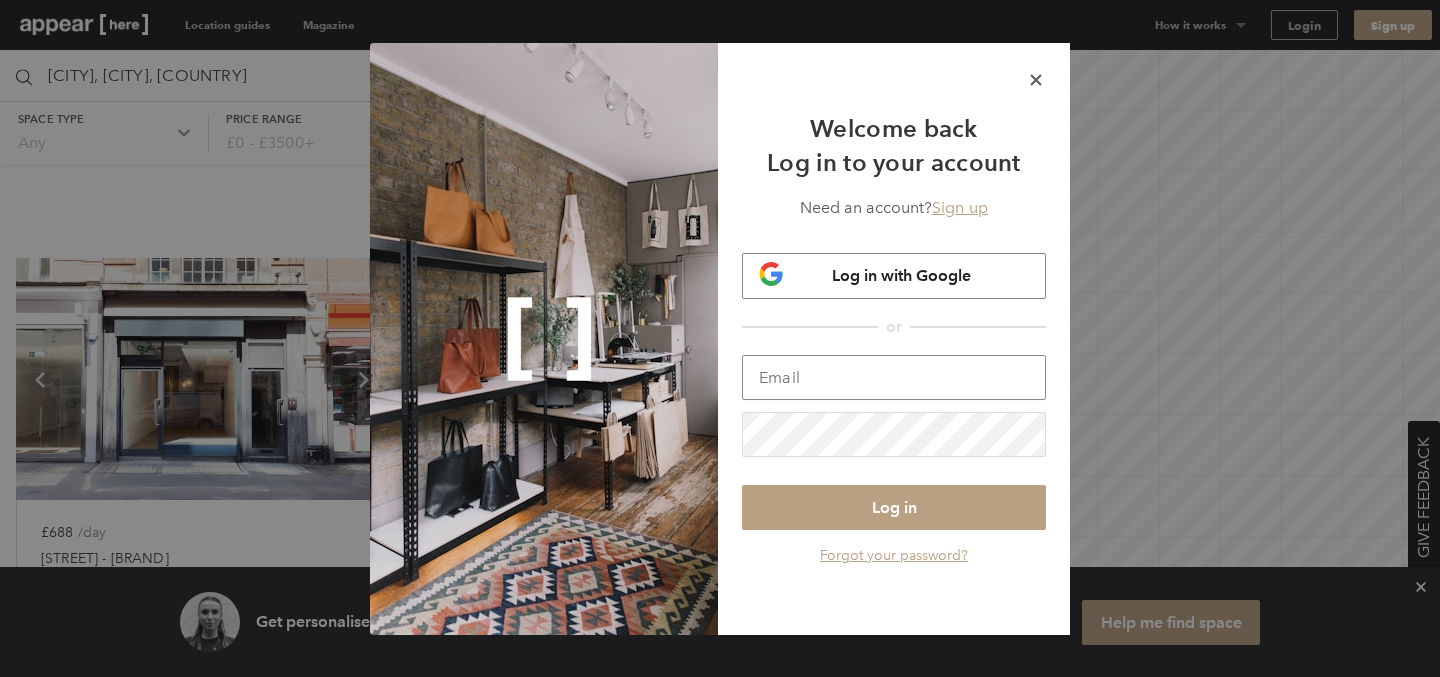 click at bounding box center [894, 377] 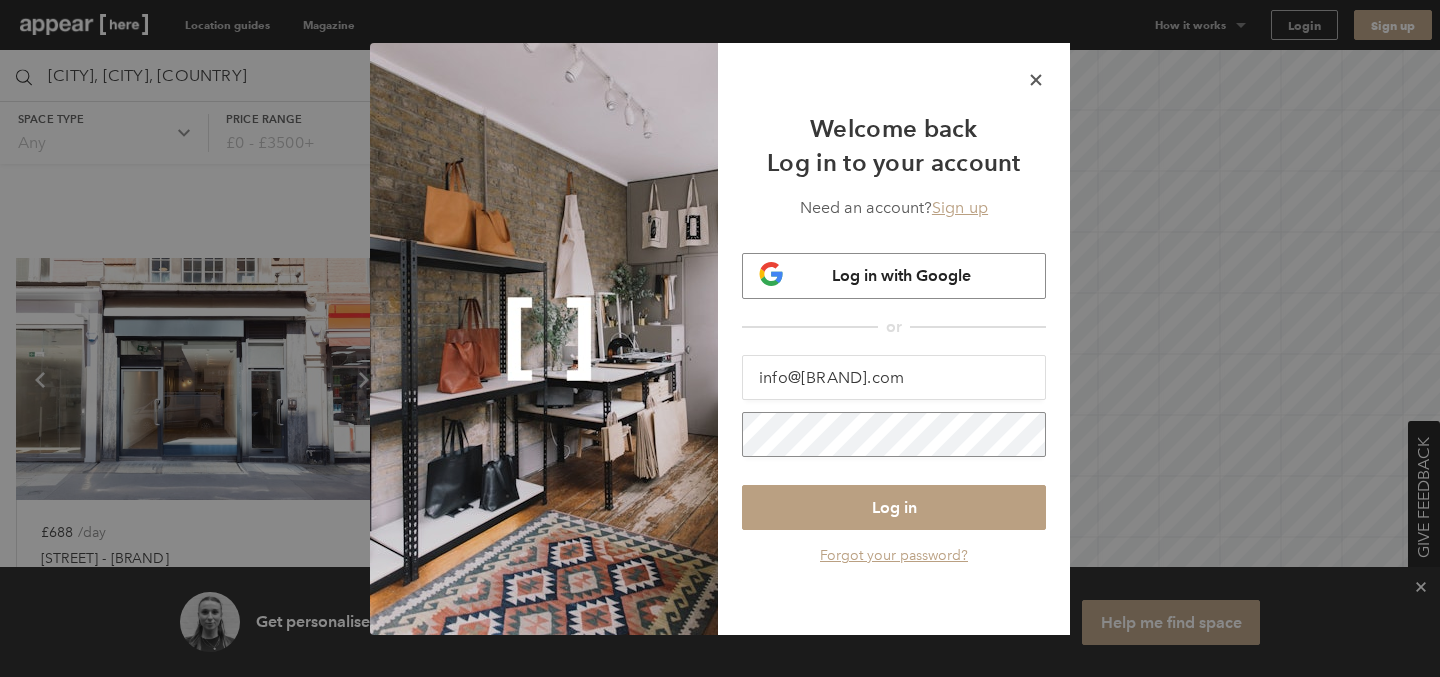 click on "Log in" at bounding box center (894, 507) 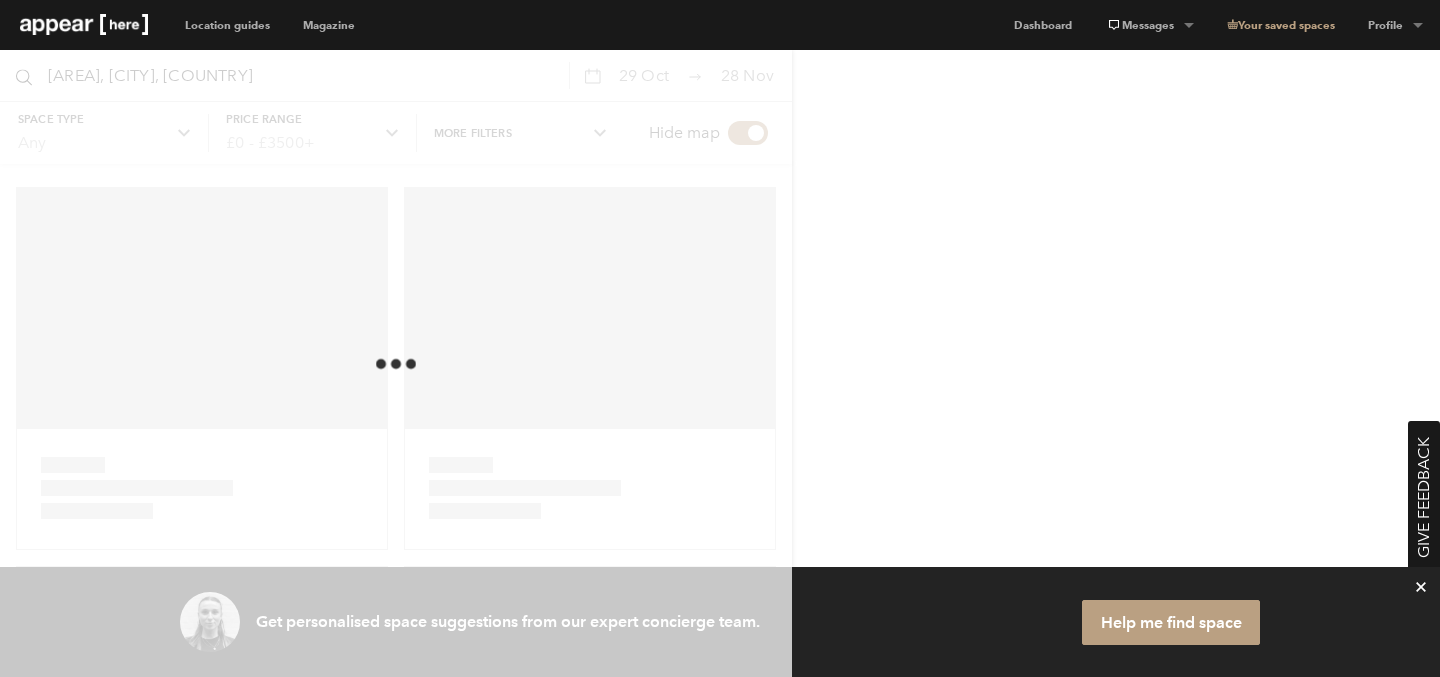 scroll, scrollTop: 0, scrollLeft: 0, axis: both 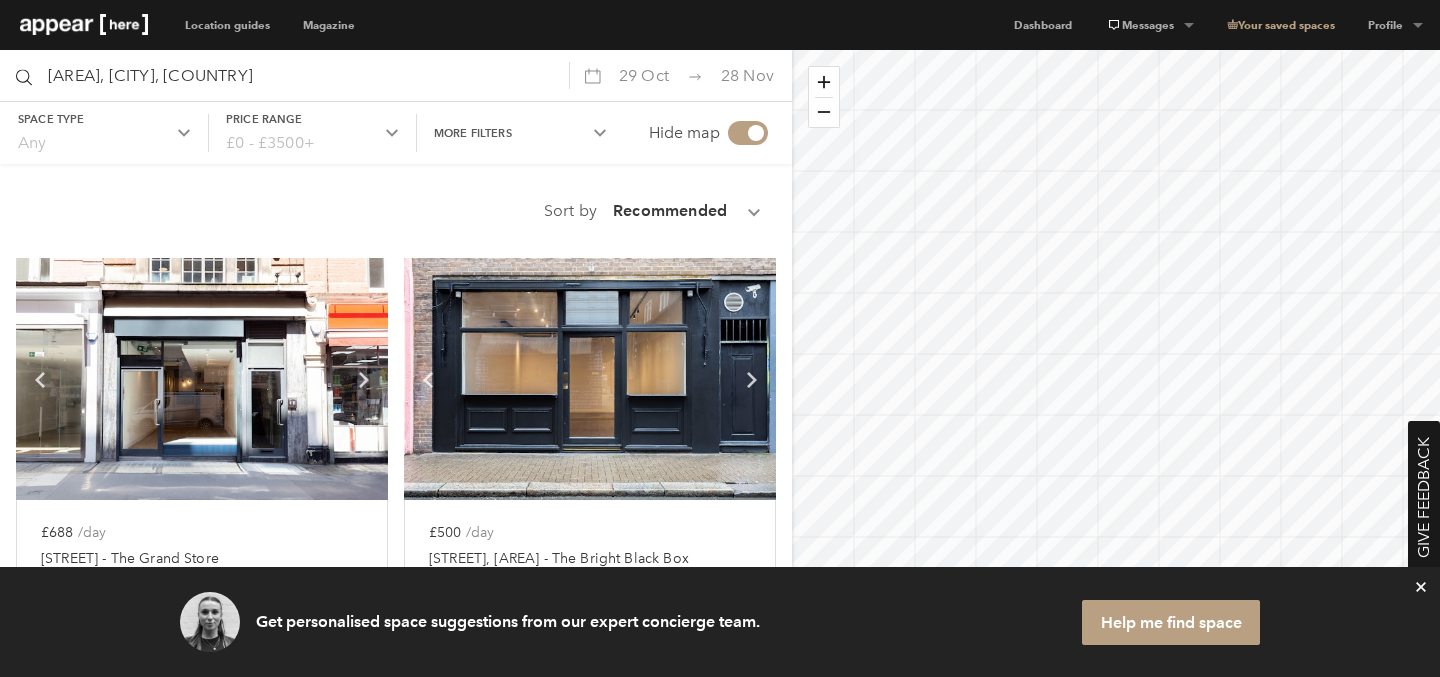 click on "icon-x" at bounding box center (1421, 587) 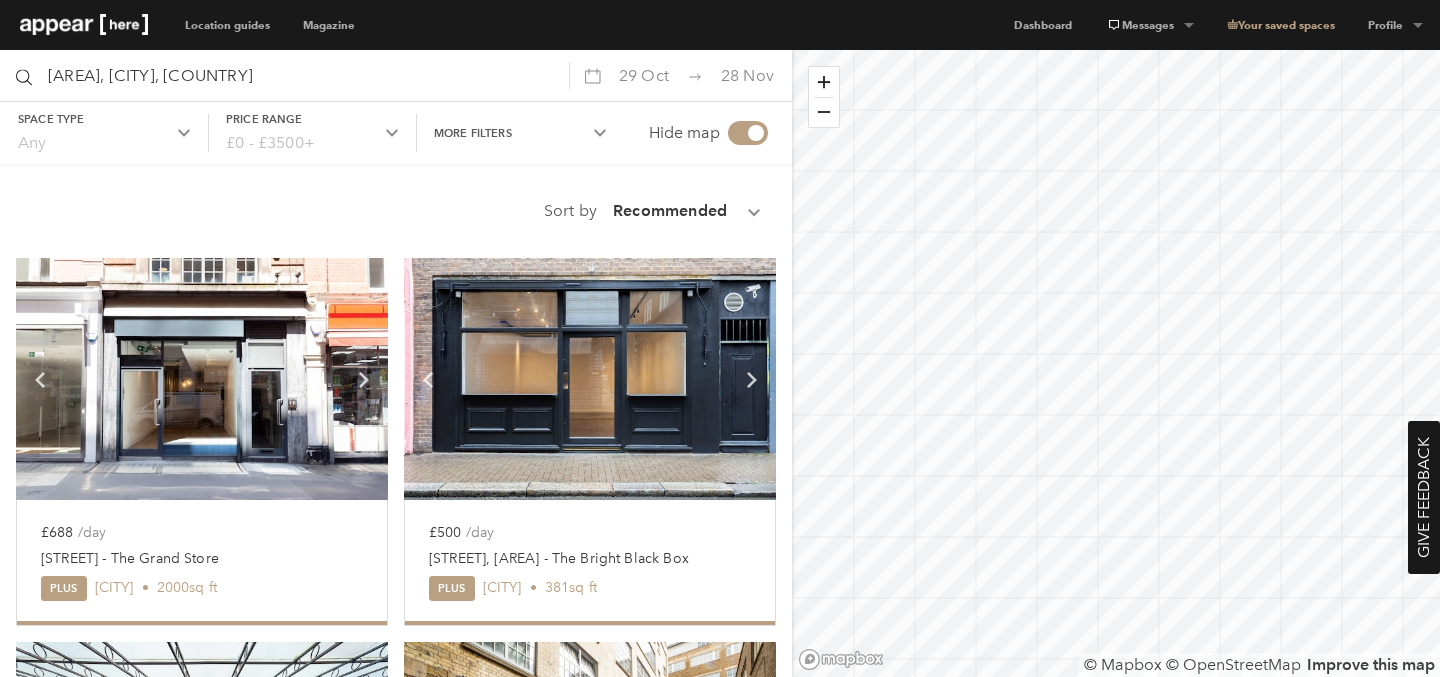 click on "28 Nov" at bounding box center [644, 75] 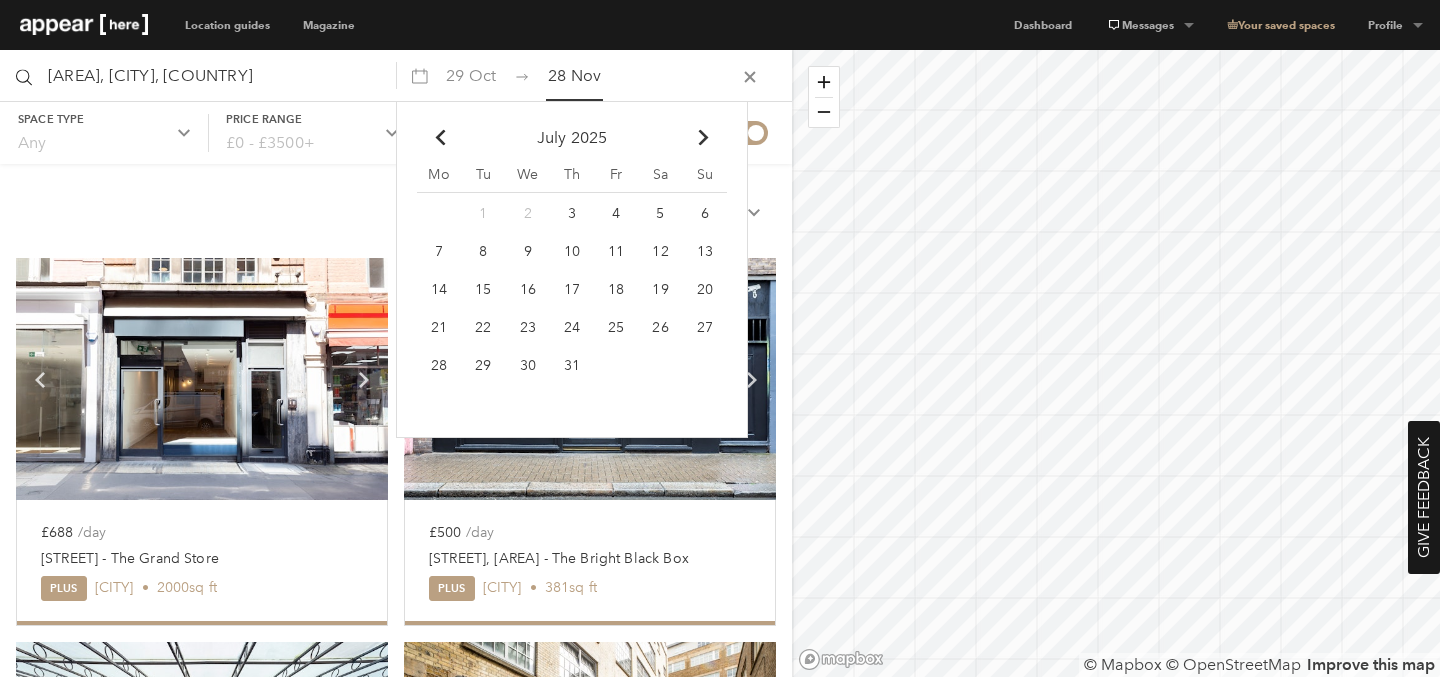 click at bounding box center (703, 138) 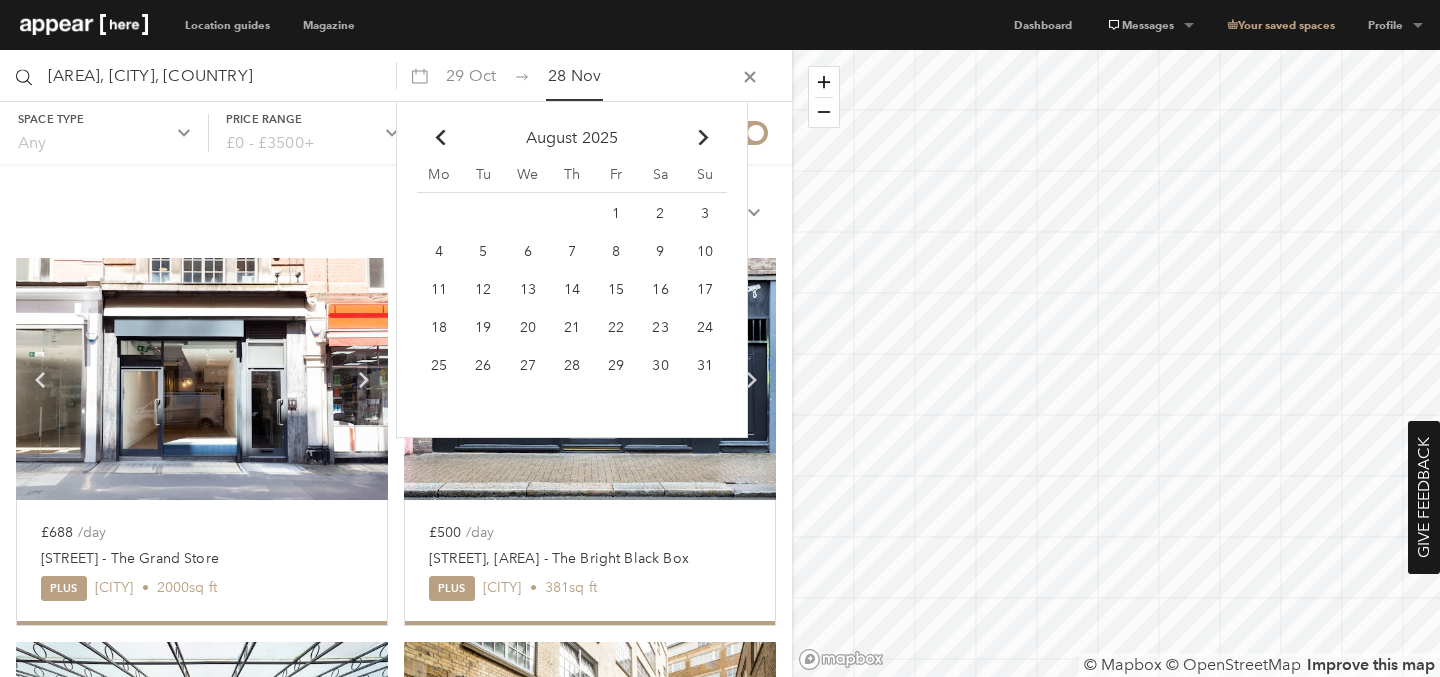 click at bounding box center (703, 138) 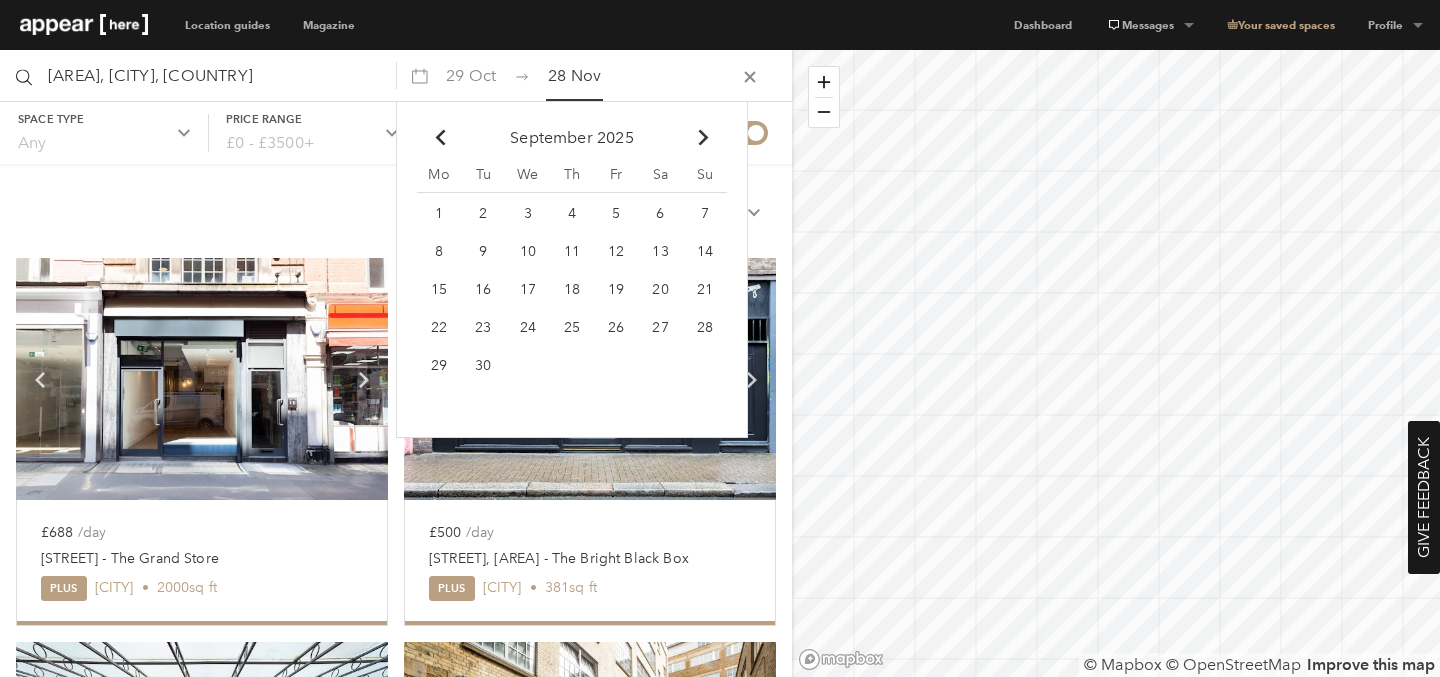 click on "Chevron-up" at bounding box center (704, 138) 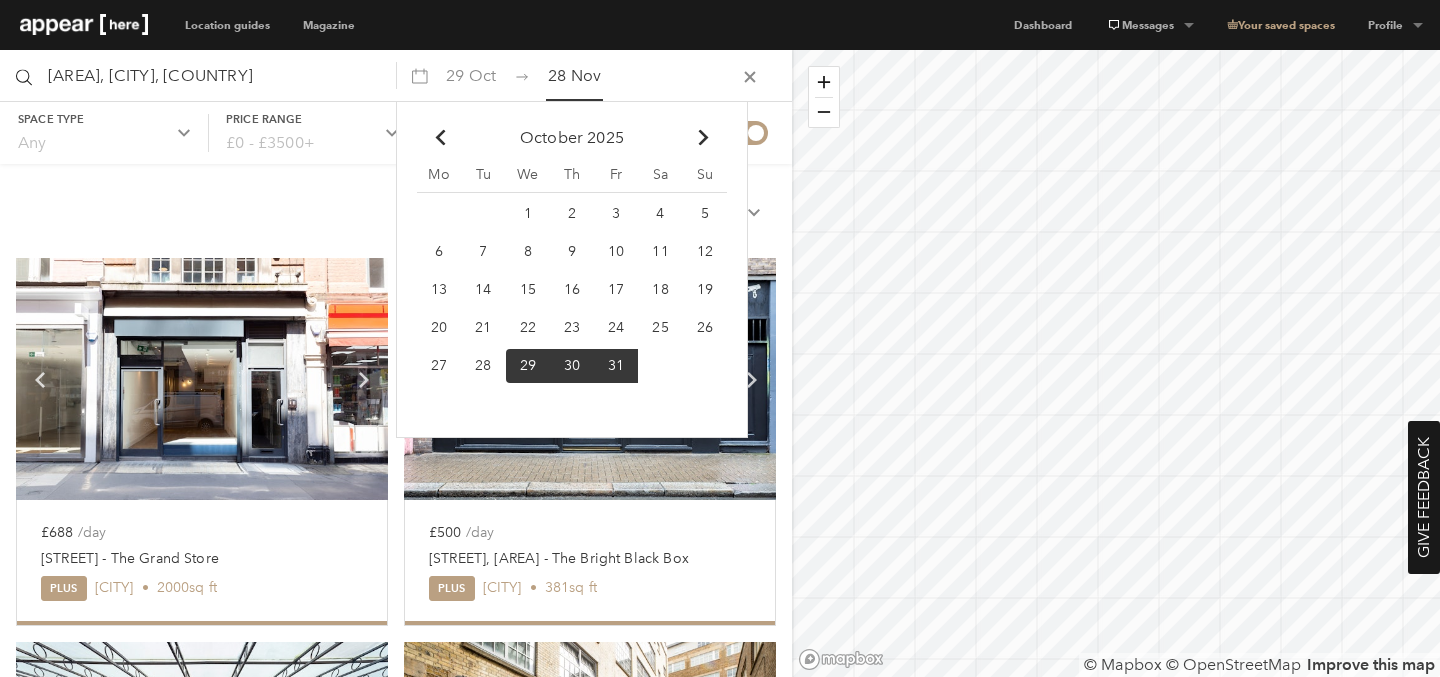 click on "Chevron-up" at bounding box center (704, 138) 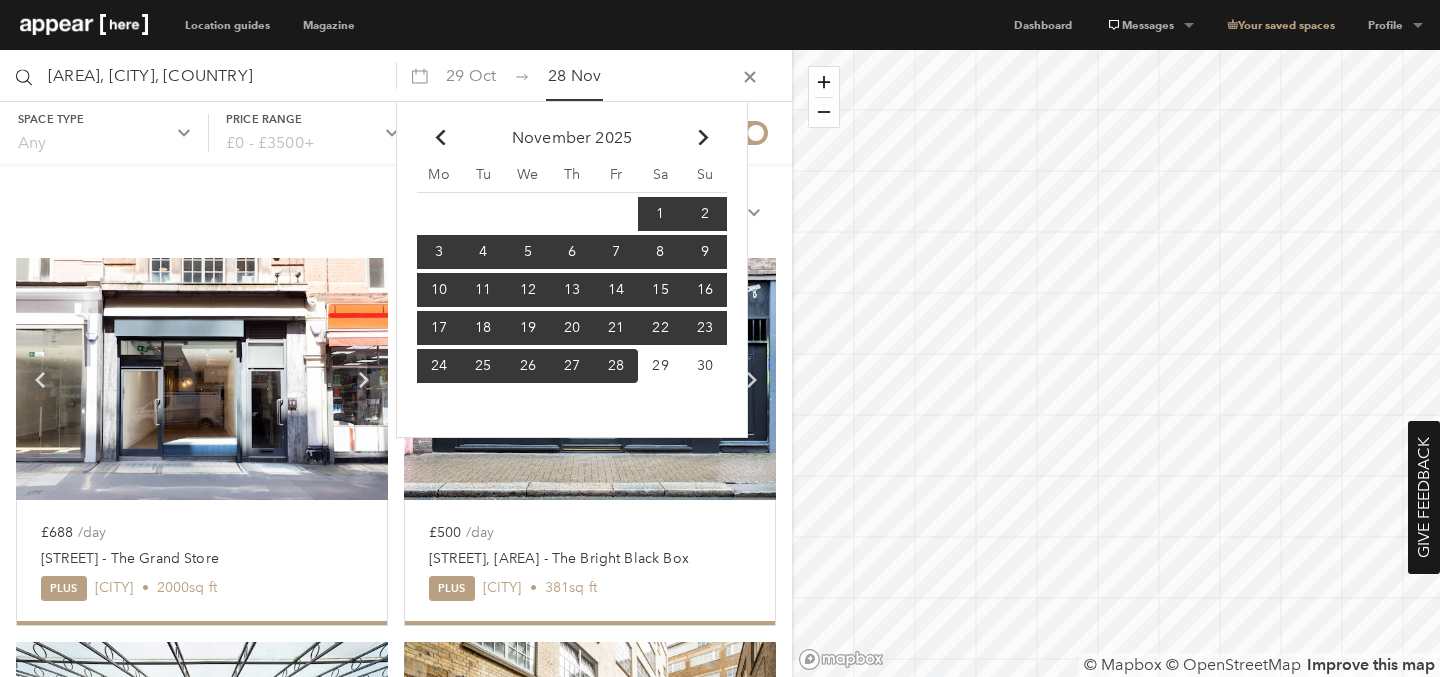 click on "5" at bounding box center [660, 213] 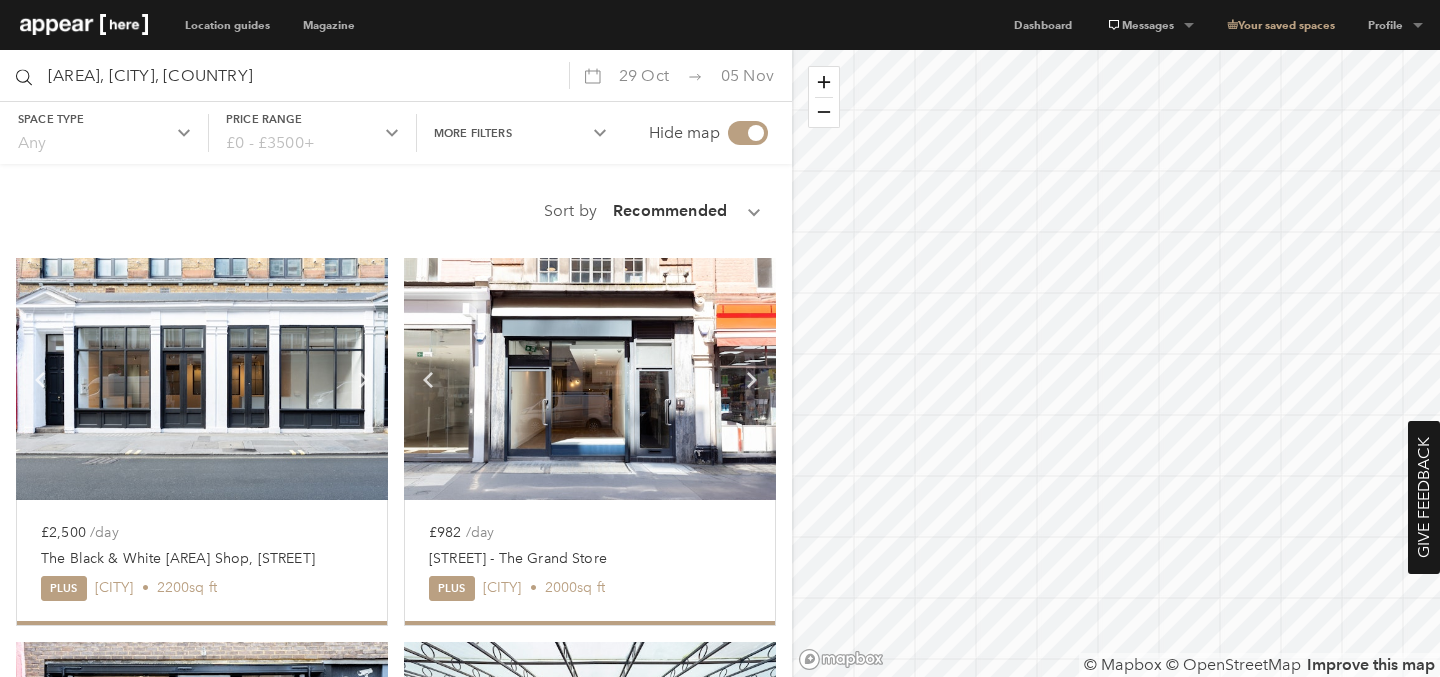 click at bounding box center (590, 379) 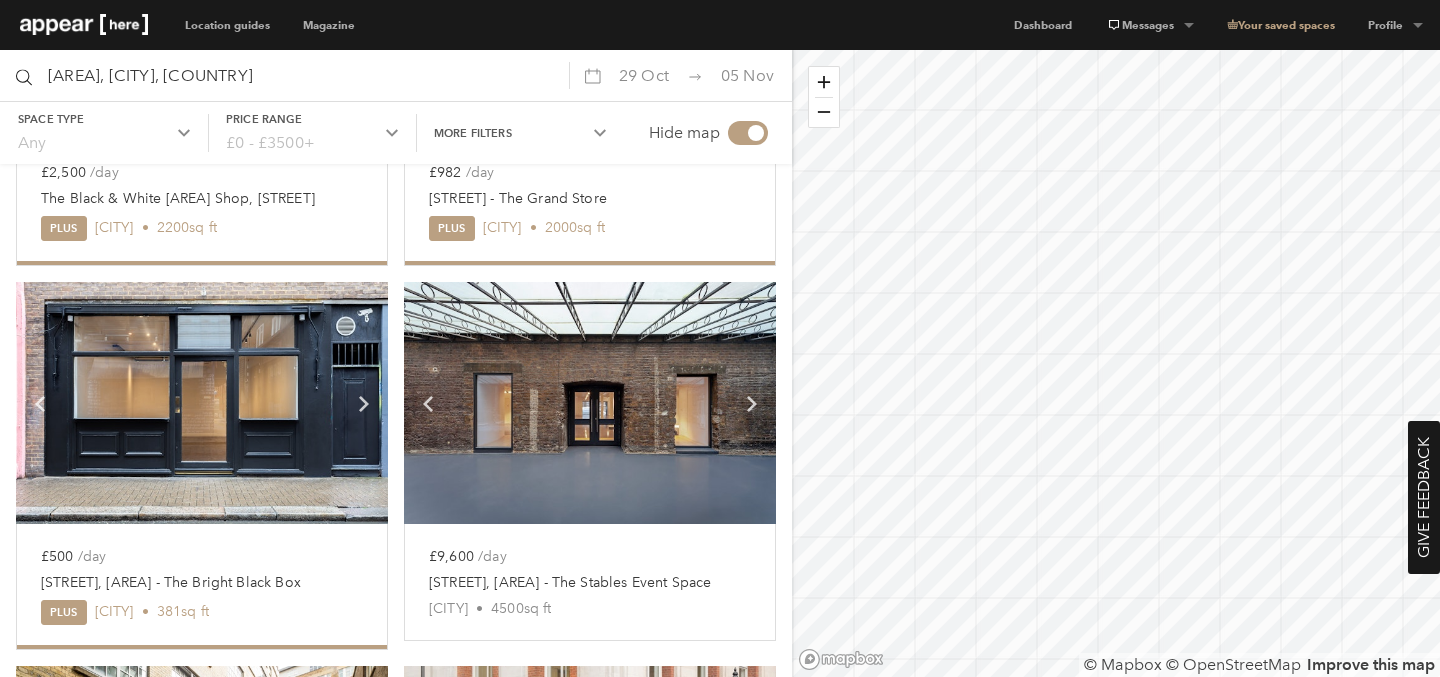 scroll, scrollTop: 400, scrollLeft: 0, axis: vertical 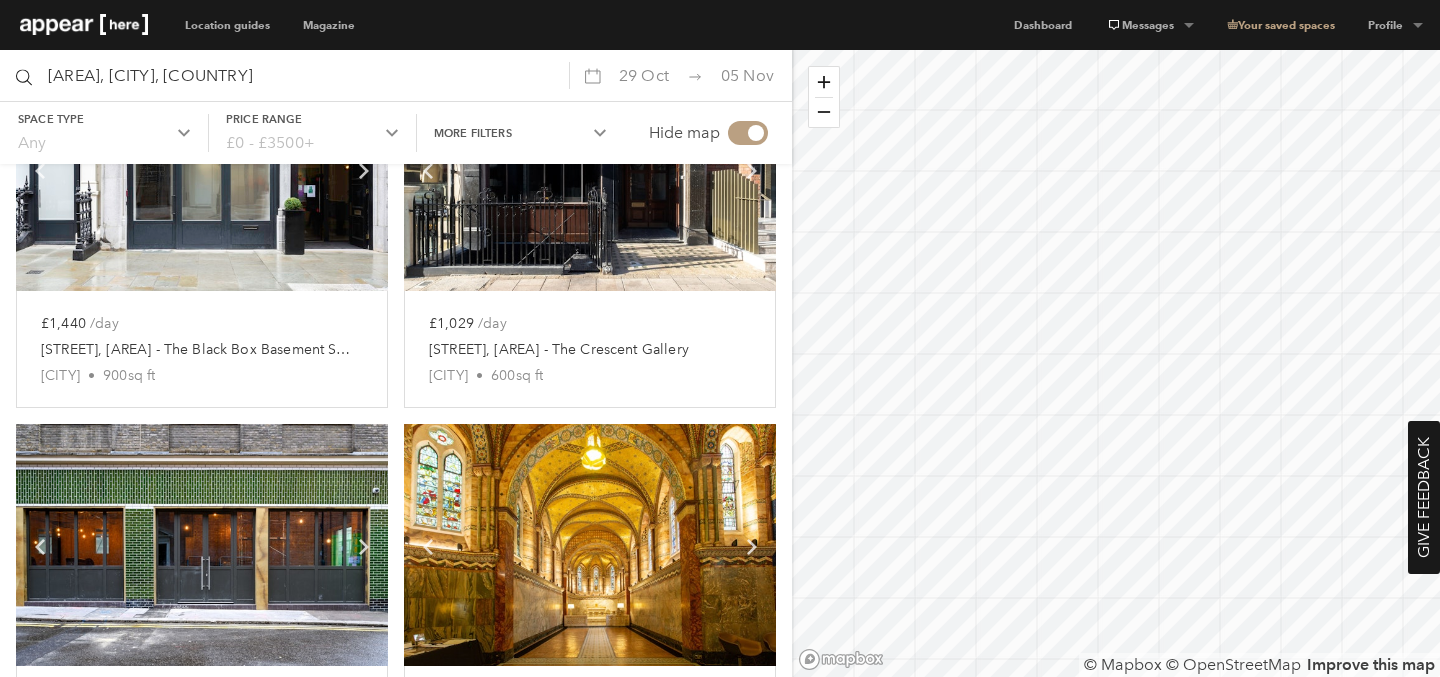 click on "£0 - £3500+" at bounding box center (270, 142) 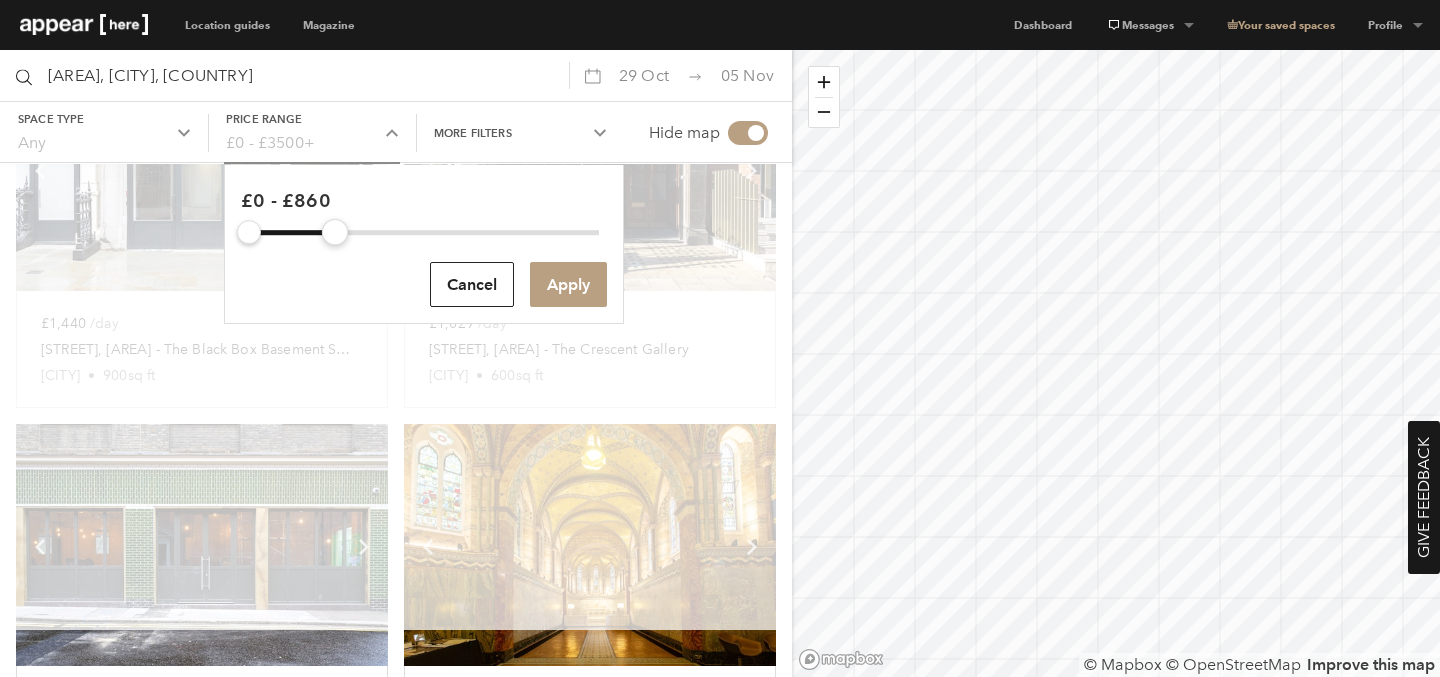drag, startPoint x: 594, startPoint y: 233, endPoint x: 335, endPoint y: 234, distance: 259.00192 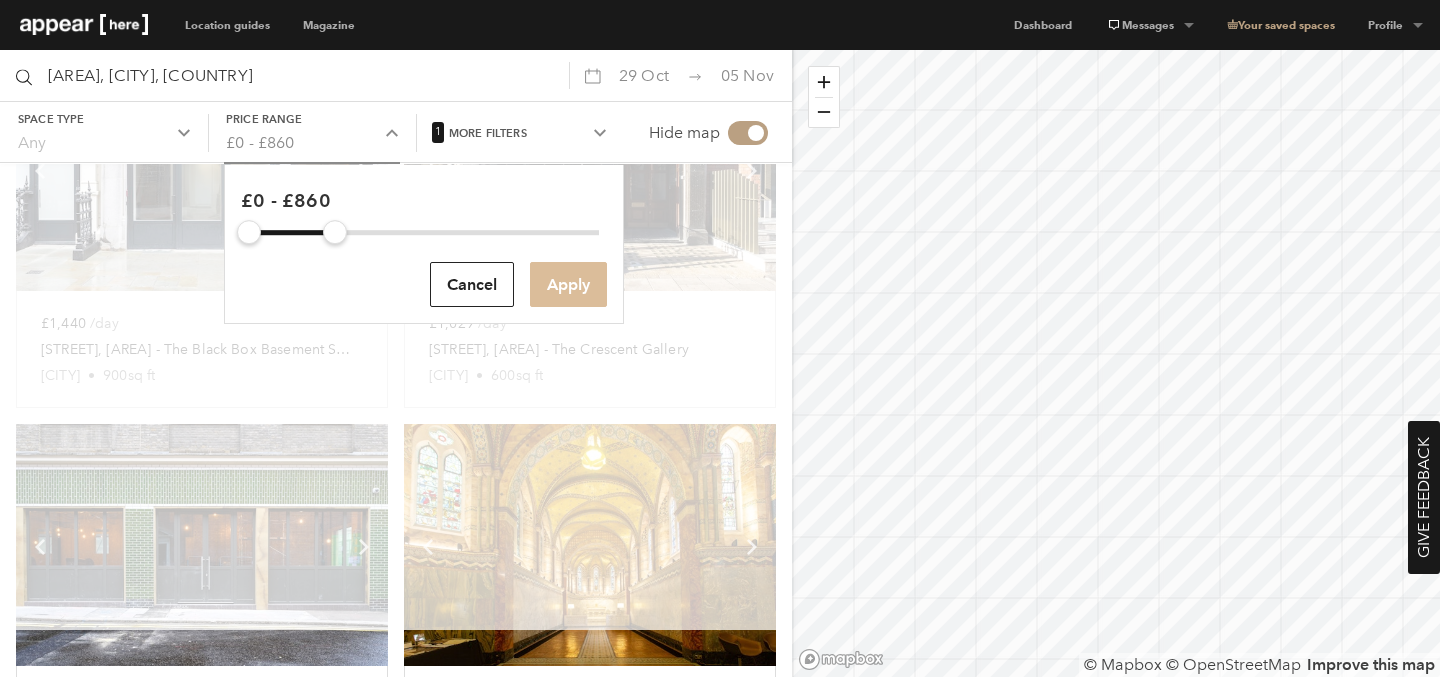 click on "Apply" at bounding box center [568, 284] 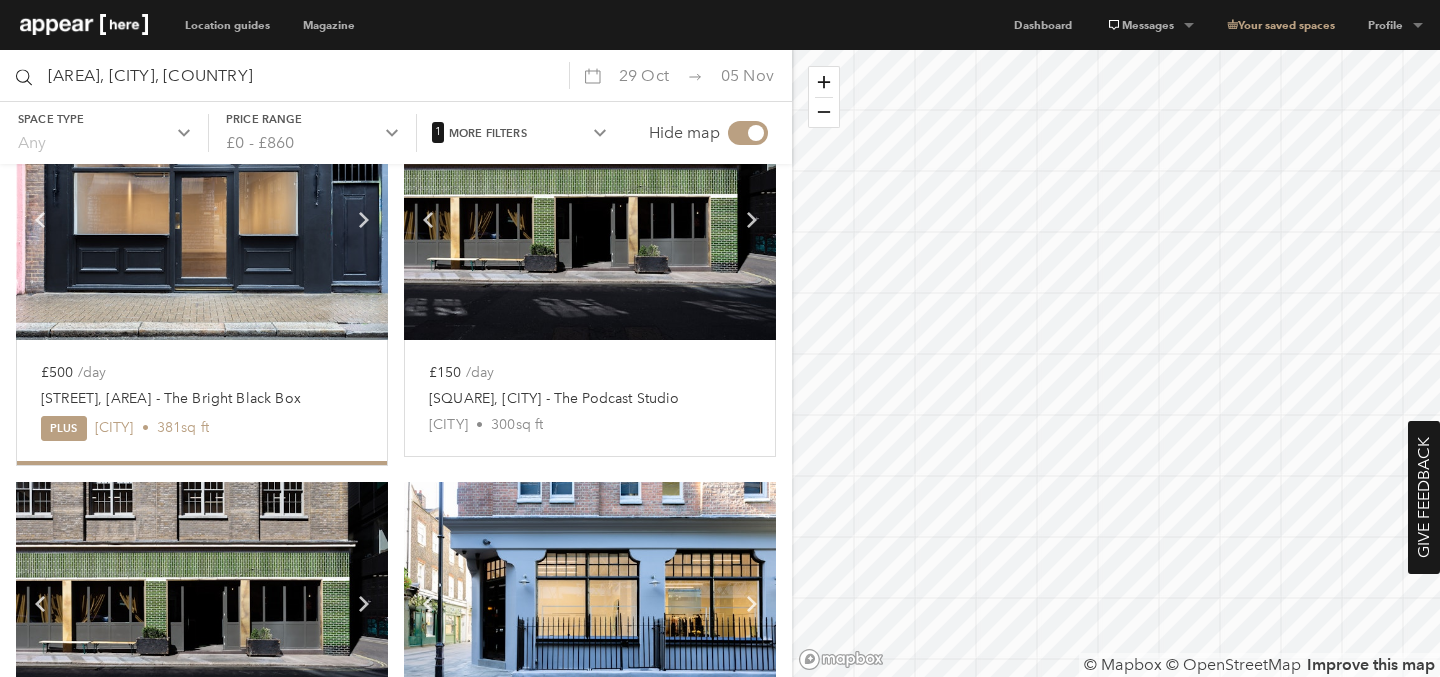 scroll, scrollTop: 545, scrollLeft: 0, axis: vertical 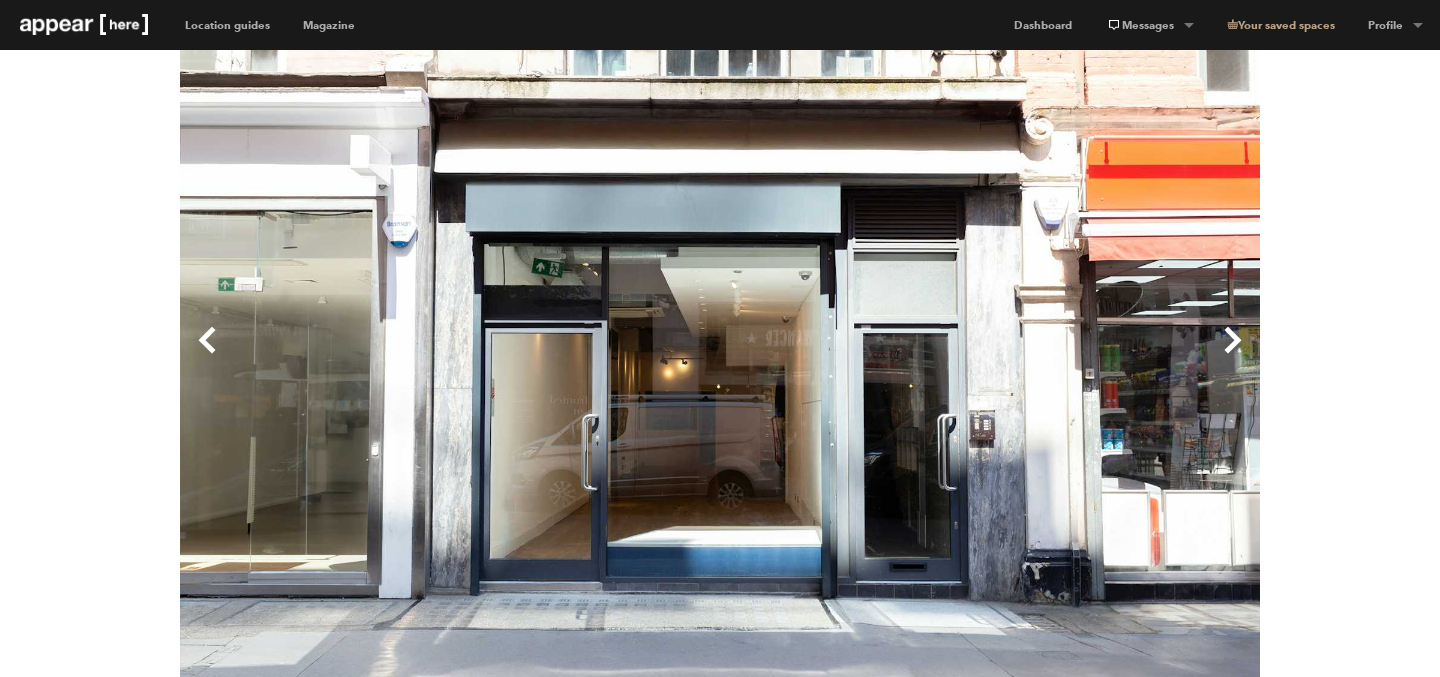 click on "Next" at bounding box center [990, 356] 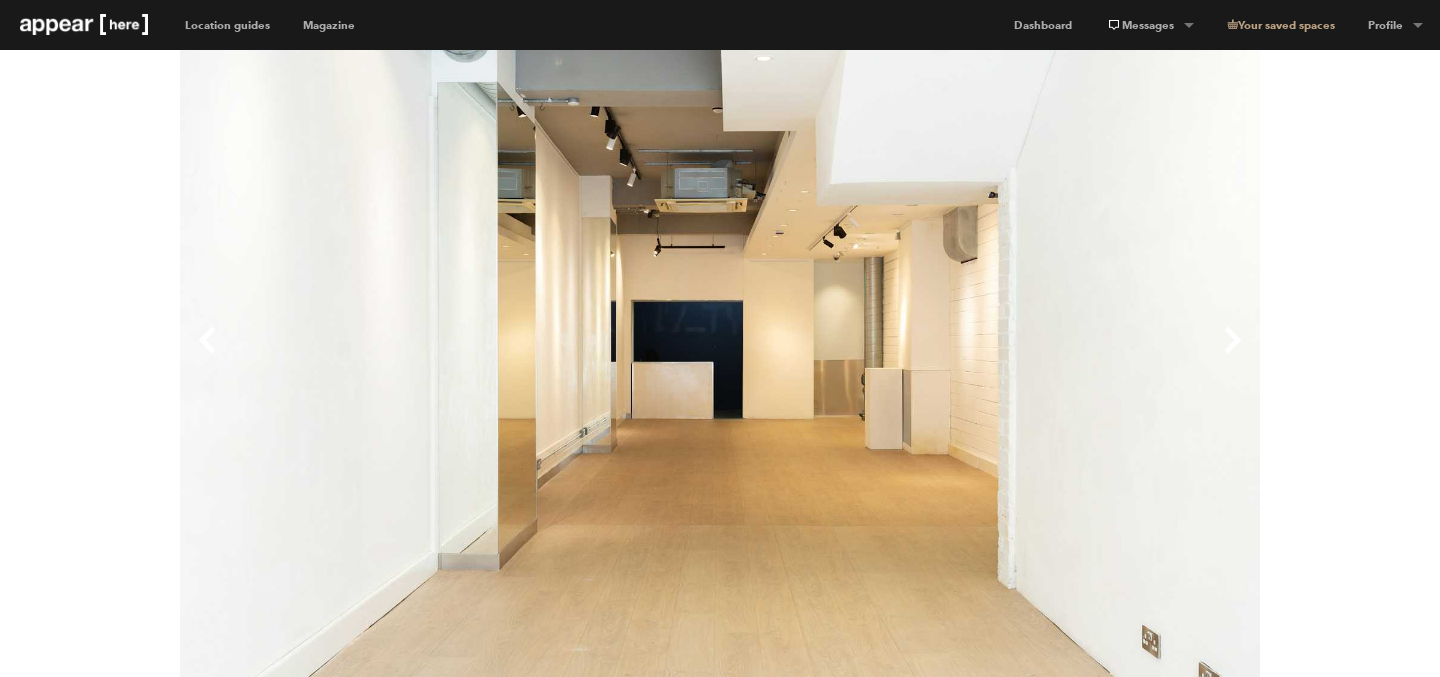 type 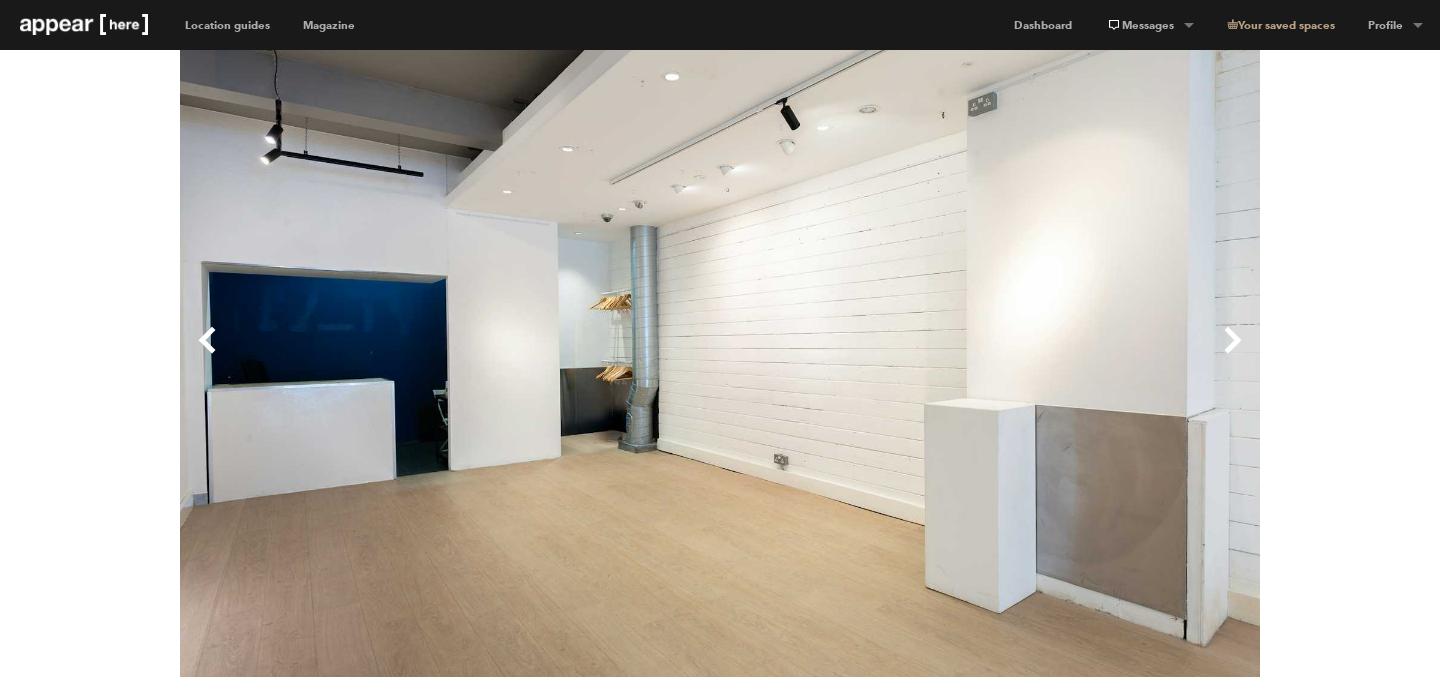 click on "Next" at bounding box center (990, 356) 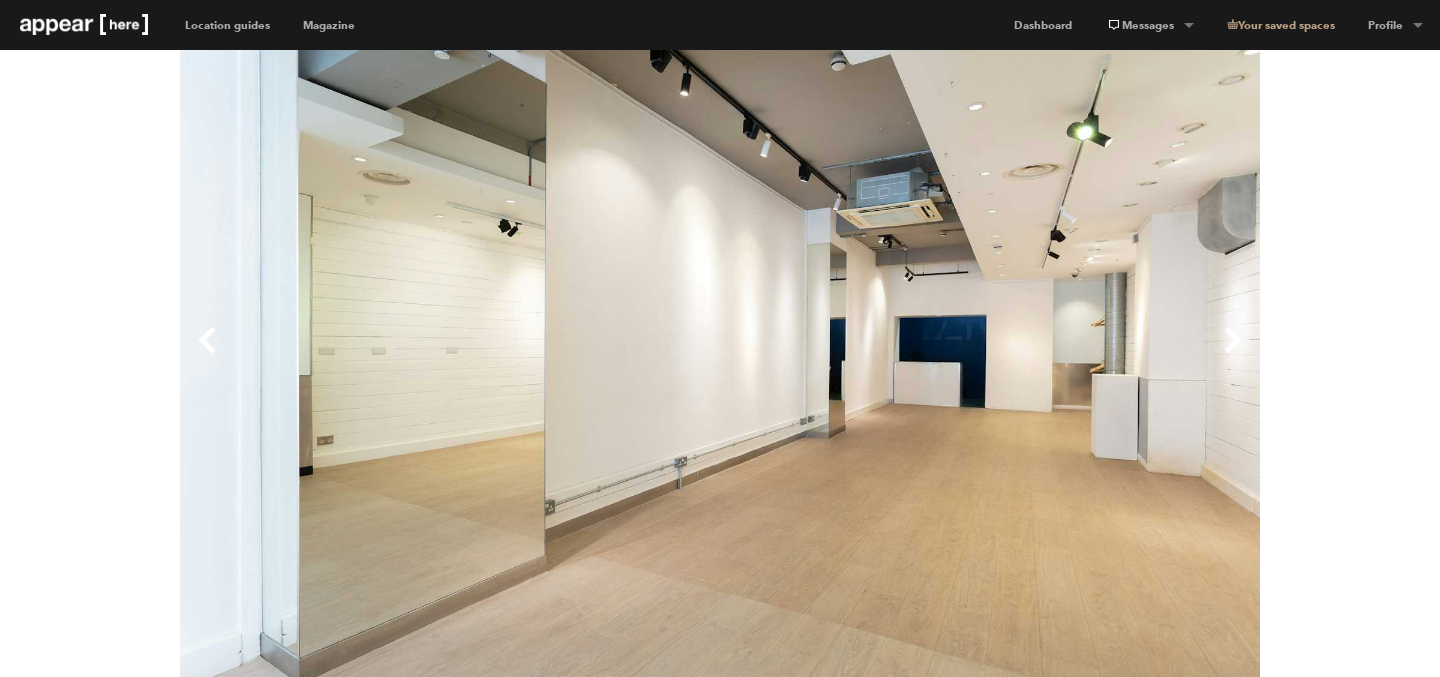 click on "Next" at bounding box center (990, 356) 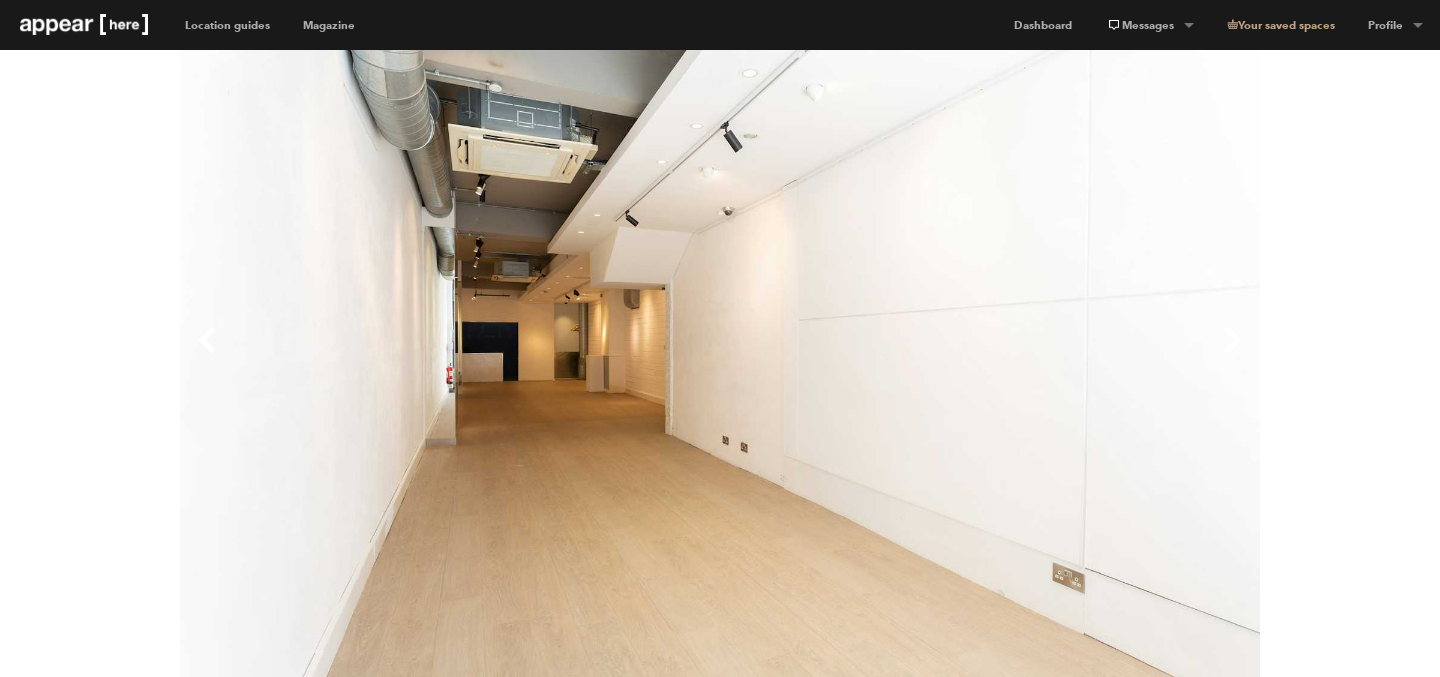 click on "Next" at bounding box center [990, 356] 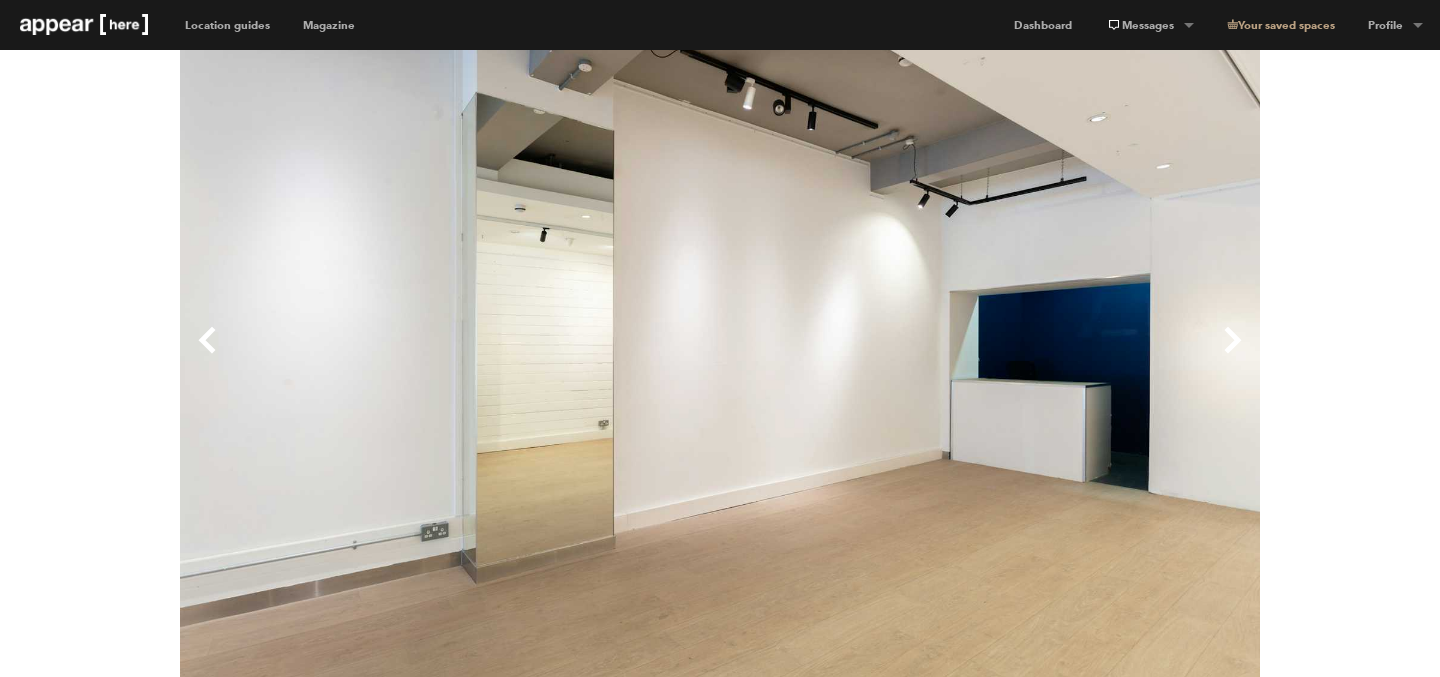 click on "Next" at bounding box center [990, 356] 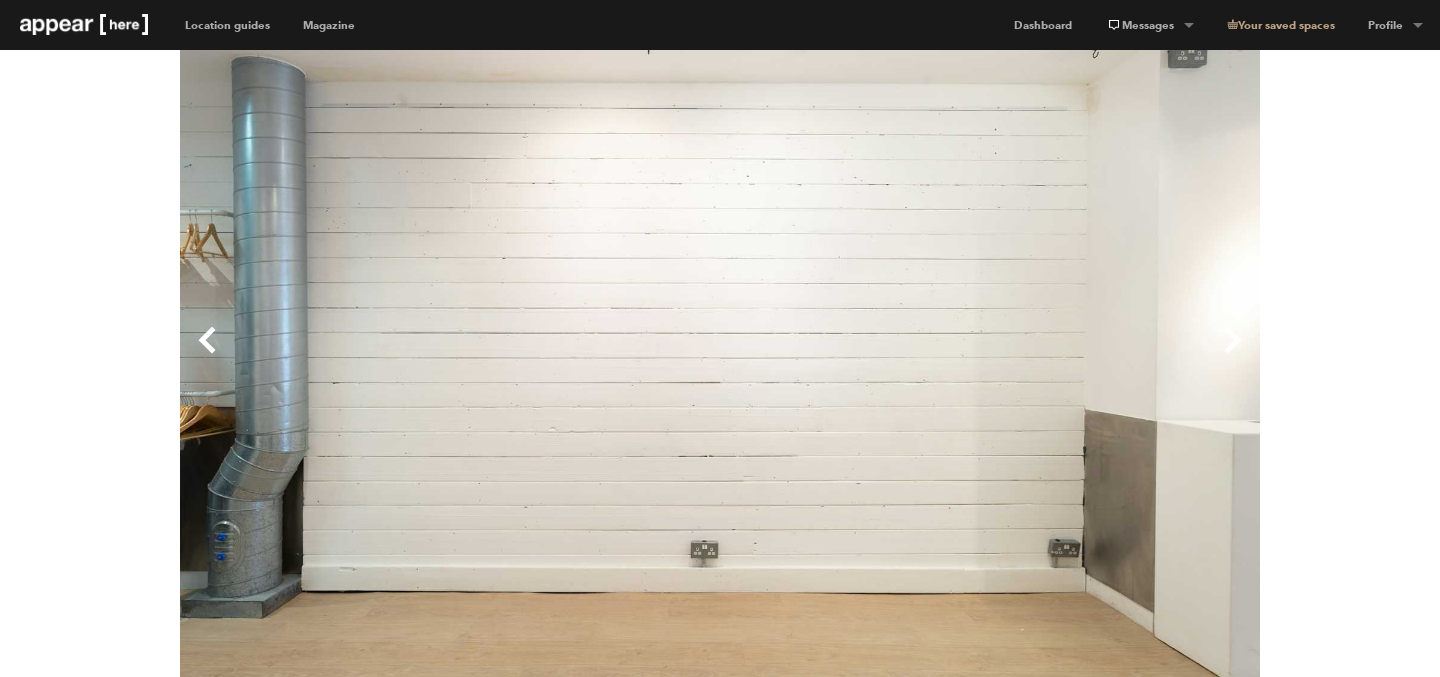 click on "Next" at bounding box center [990, 356] 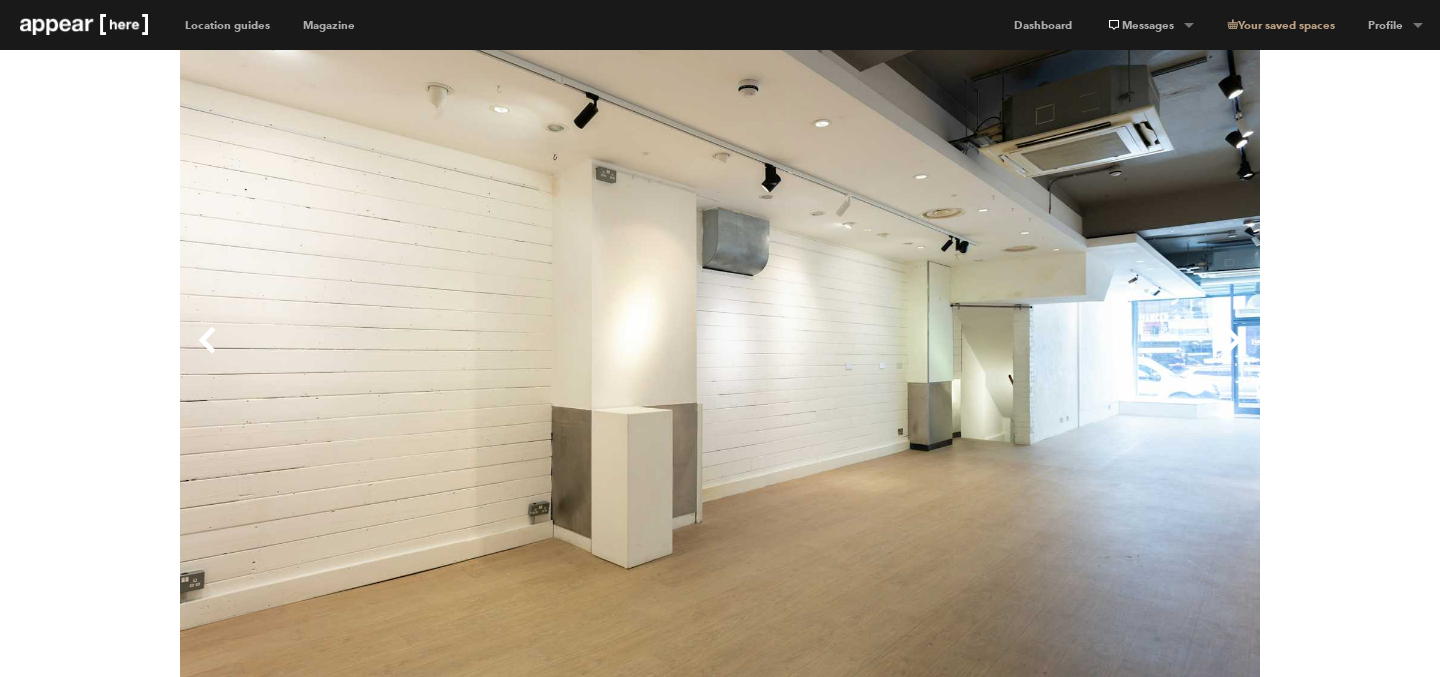 click on "Next" at bounding box center [990, 356] 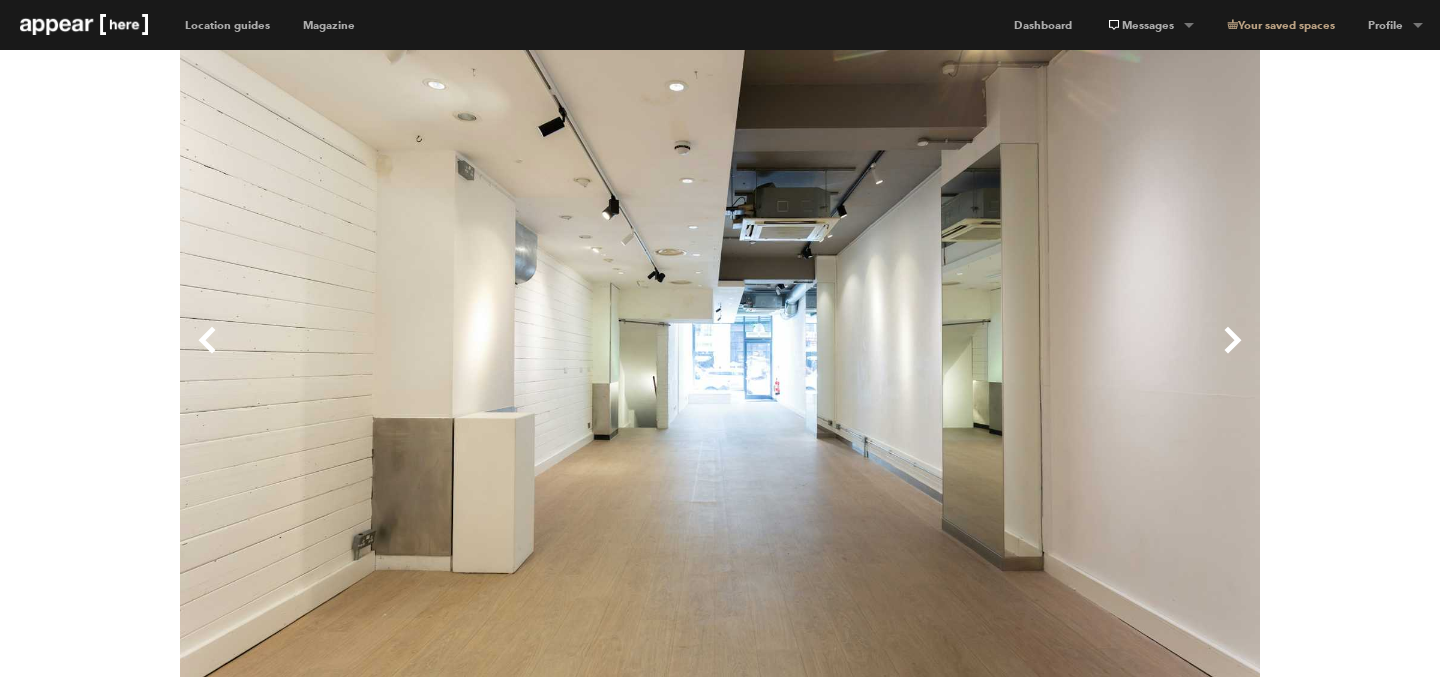 click on "Next" at bounding box center (990, 356) 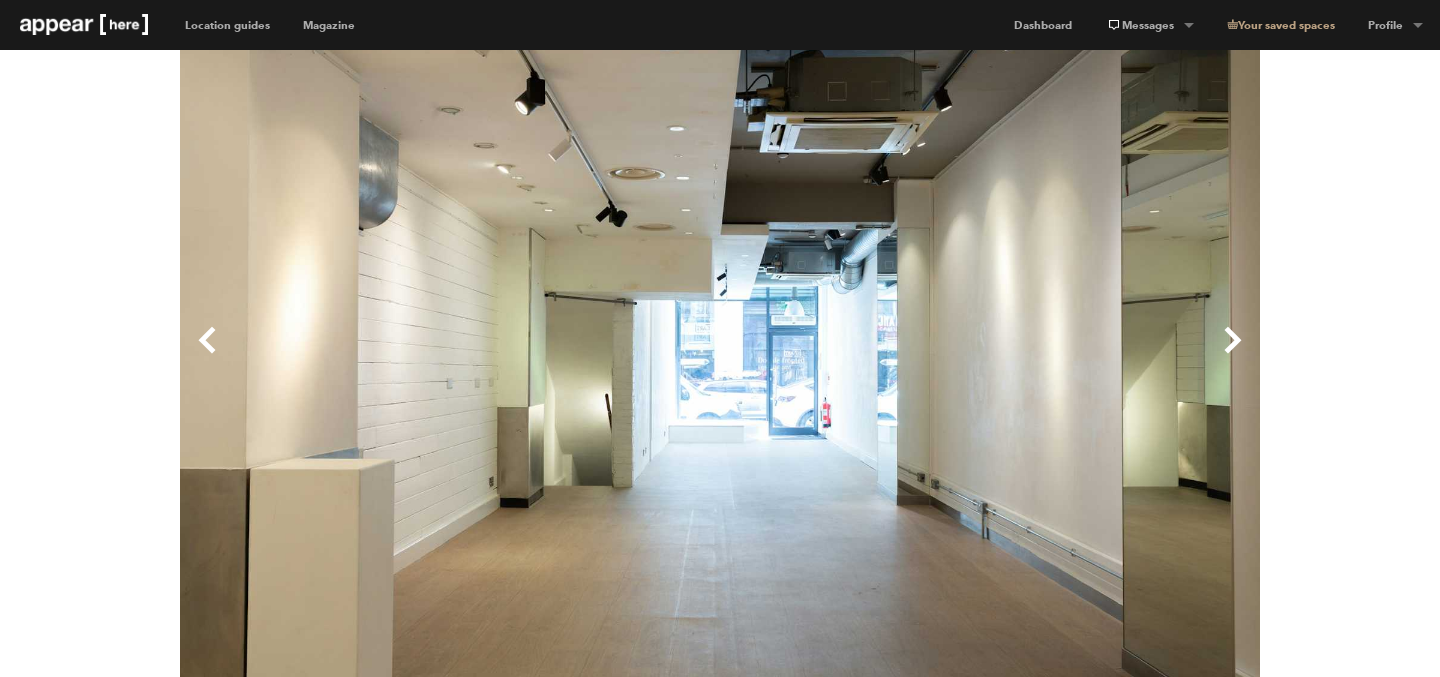 click on "Previous   Next plus fast response trusted landlord premium quality Eastcastle Street - The Grand Store London Soho Eastcastle Street - The Grand Store
Location
Floorplan
3D tour 2000   sqft Retail Bar & Restaurant Event Shop Share Unique A little about this space A chance to be in central London?! This location is too good to pass by…Situated on the popular Eastcastle Street, our impressive 2,000-square-foot space spans two floors, offering ample room for your brand to make a statement in the heart of central London. The white-boxed walls provide a blank canvas, while the bright interior lighting ensures that all and any product will always be showcased to its best. We particularly enjoy the tall ceilings and dedicated storage rooms making this space perfect for brands looking to create memorable and immersive experiences be it retail or events.
Show more Chevron-up Discounts may apply when booking a week, a quarter, or more than a month. Amenities (8 available) Lighting Wifi" at bounding box center [720, 2071] 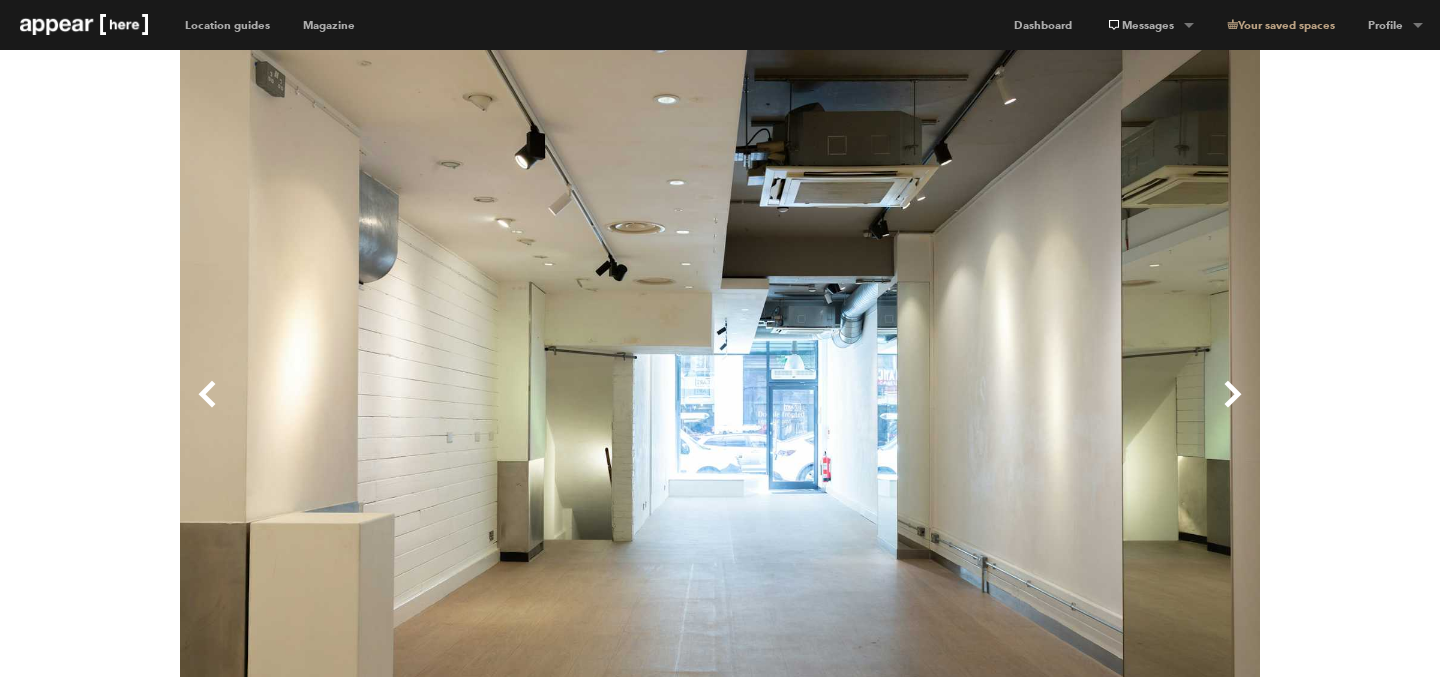 click on "Previous   Next plus fast response trusted landlord premium quality Eastcastle Street - The Grand Store London Soho Eastcastle Street - The Grand Store
Location
Floorplan
3D tour 2000   sqft Retail Bar & Restaurant Event Shop Share Unique A little about this space A chance to be in central London?! This location is too good to pass by…Situated on the popular Eastcastle Street, our impressive 2,000-square-foot space spans two floors, offering ample room for your brand to make a statement in the heart of central London. The white-boxed walls provide a blank canvas, while the bright interior lighting ensures that all and any product will always be showcased to its best. We particularly enjoy the tall ceilings and dedicated storage rooms making this space perfect for brands looking to create memorable and immersive experiences be it retail or events.
Show more Chevron-up Discounts may apply when booking a week, a quarter, or more than a month. Amenities (8 available) Lighting Wifi" at bounding box center (720, 2125) 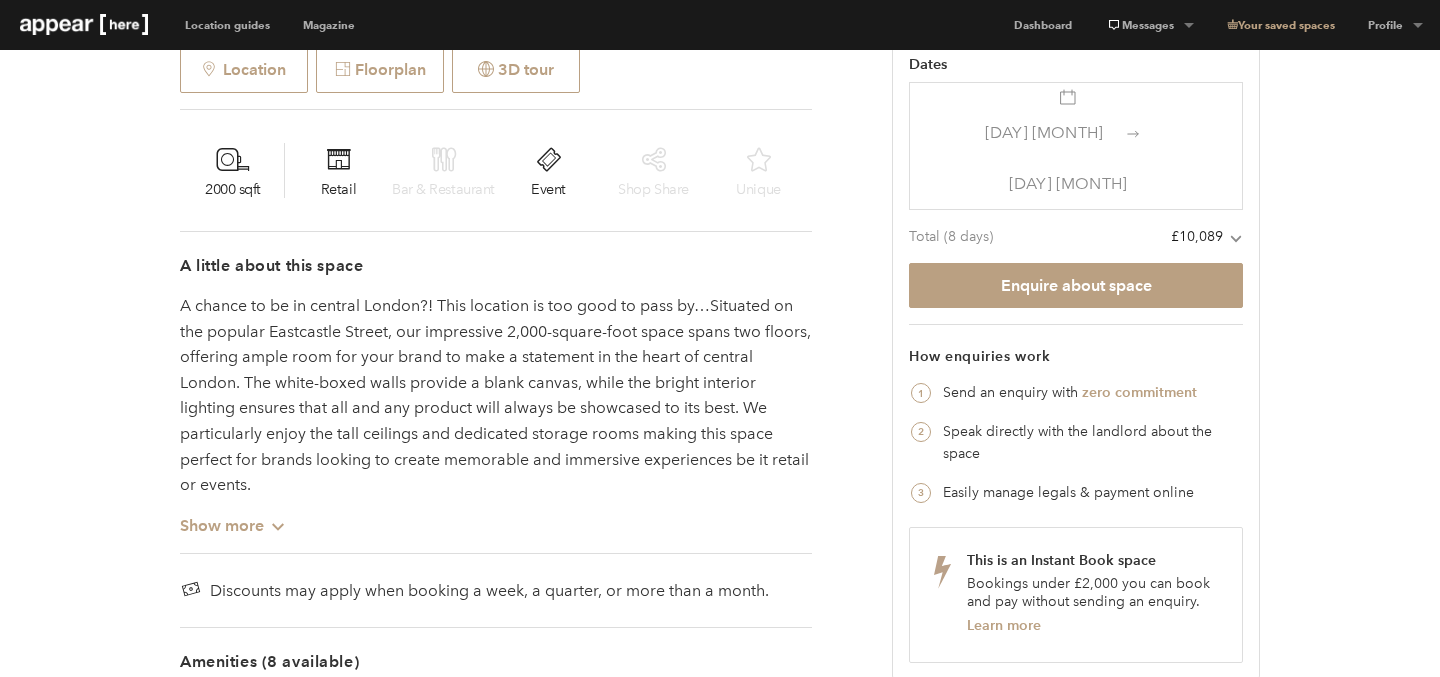 scroll, scrollTop: 891, scrollLeft: 0, axis: vertical 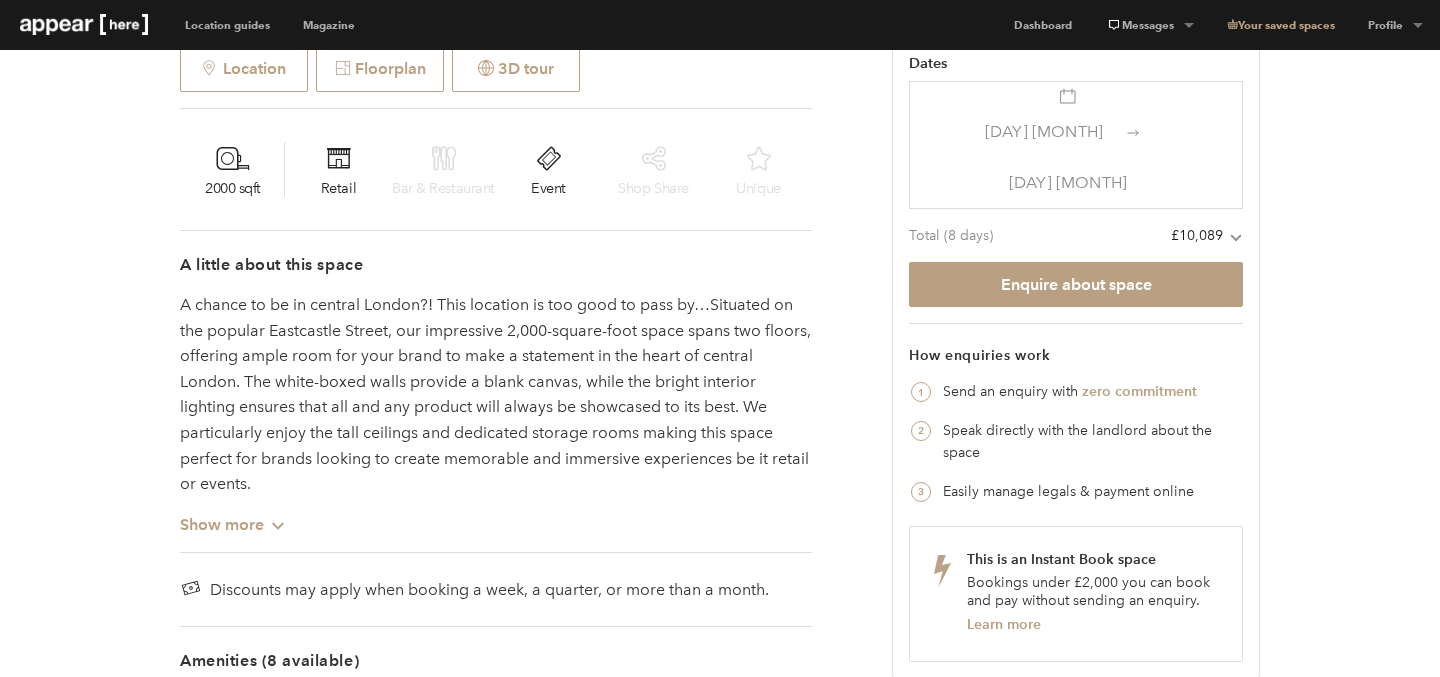 click on "05 Nov" at bounding box center [1044, 131] 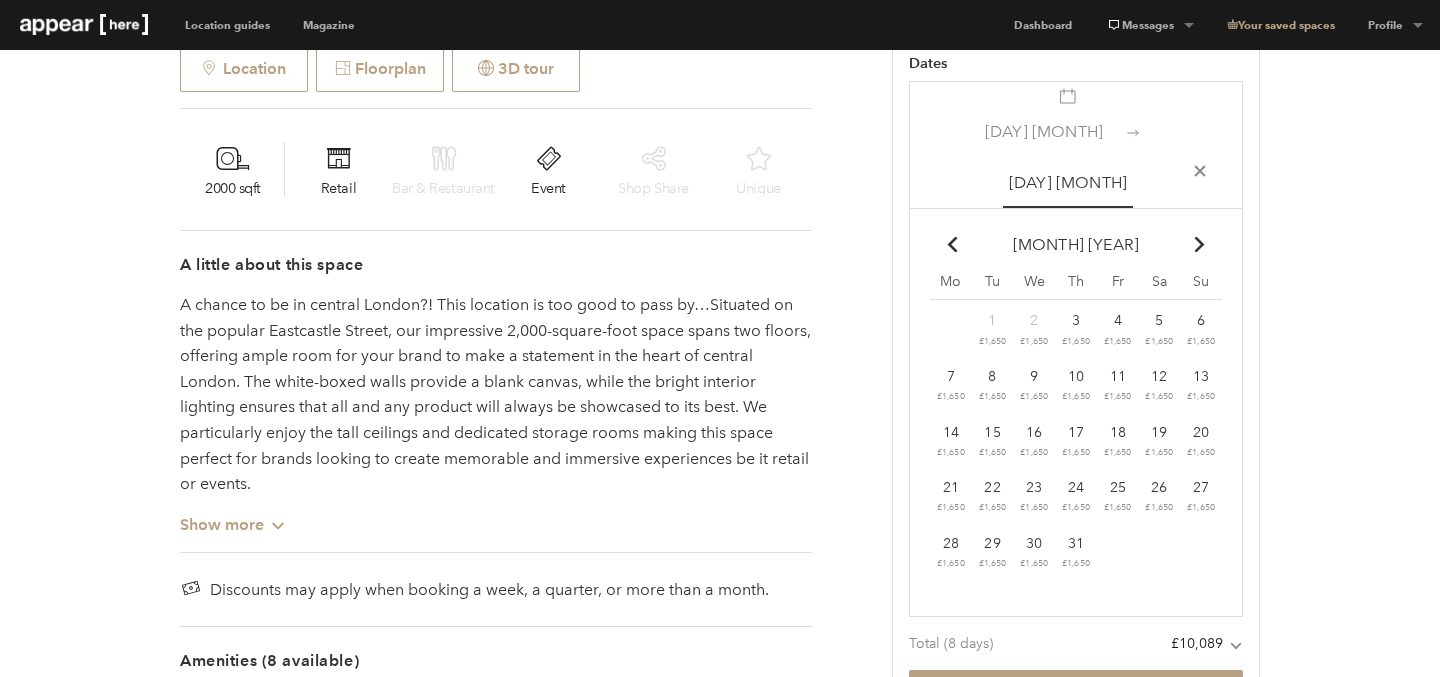 click on "Chevron-up Go to next month" at bounding box center [1201, 245] 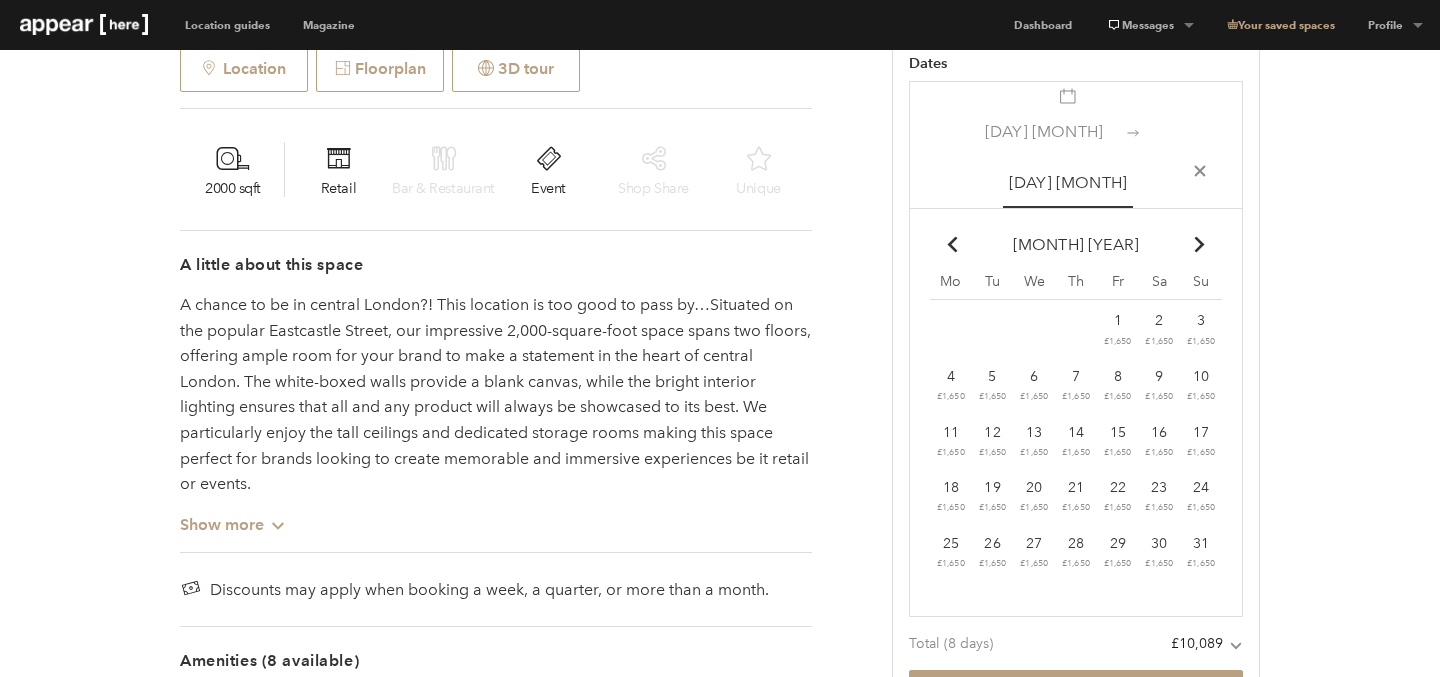 click on "Chevron-up" at bounding box center (1201, 245) 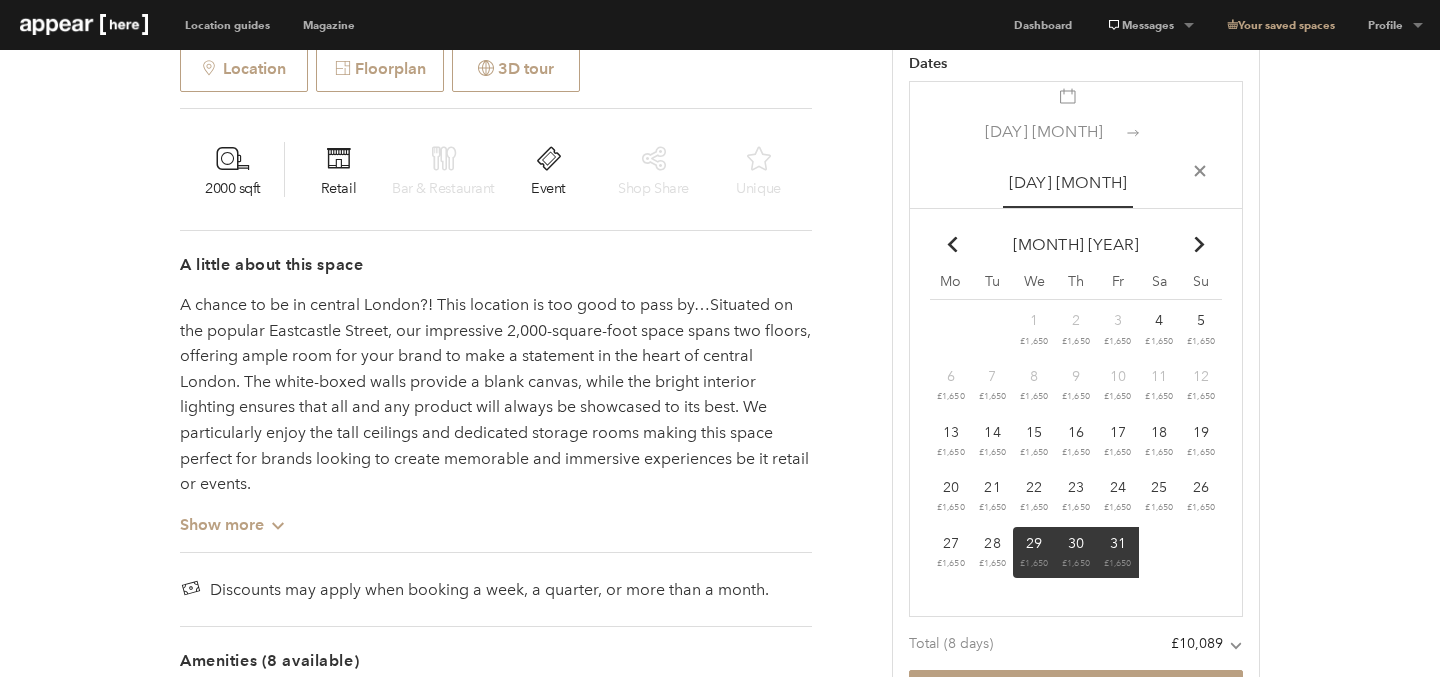 click on "Chevron-up" at bounding box center [1201, 245] 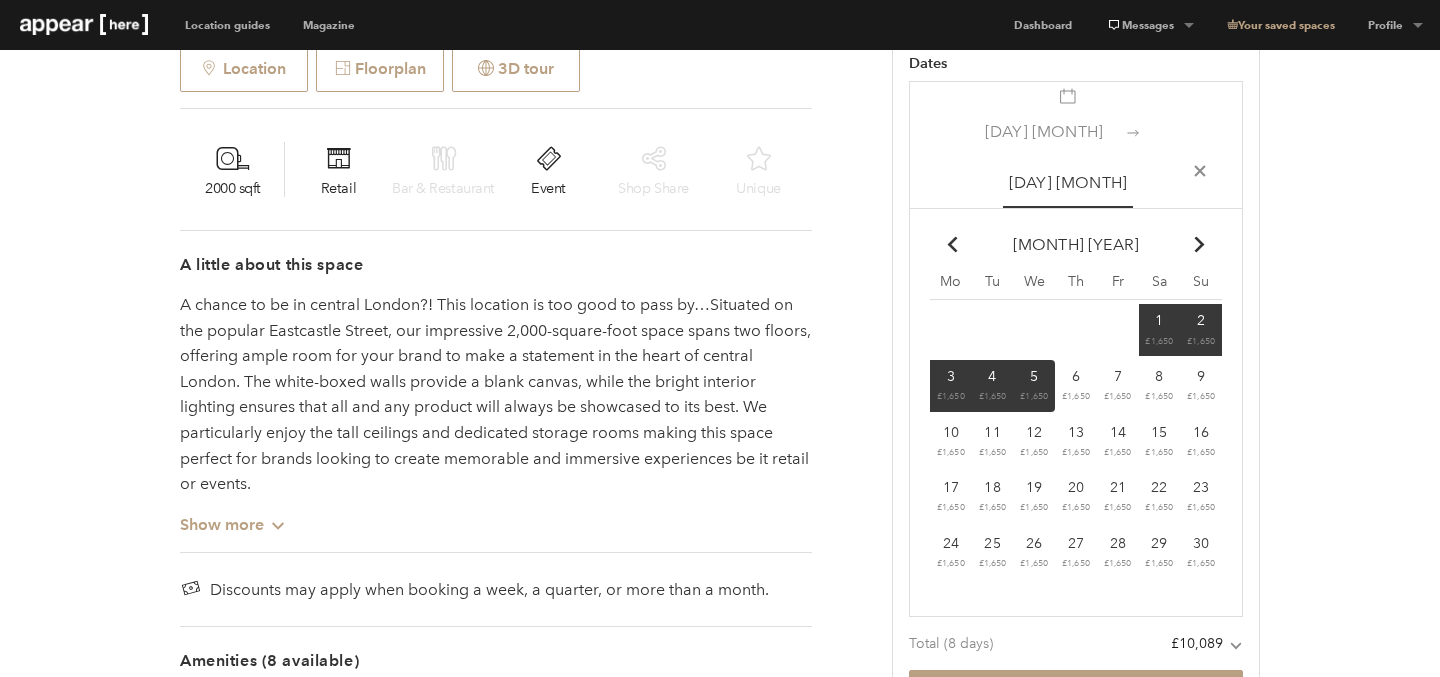 click on "Chevron-up Go to previous month" at bounding box center (951, 245) 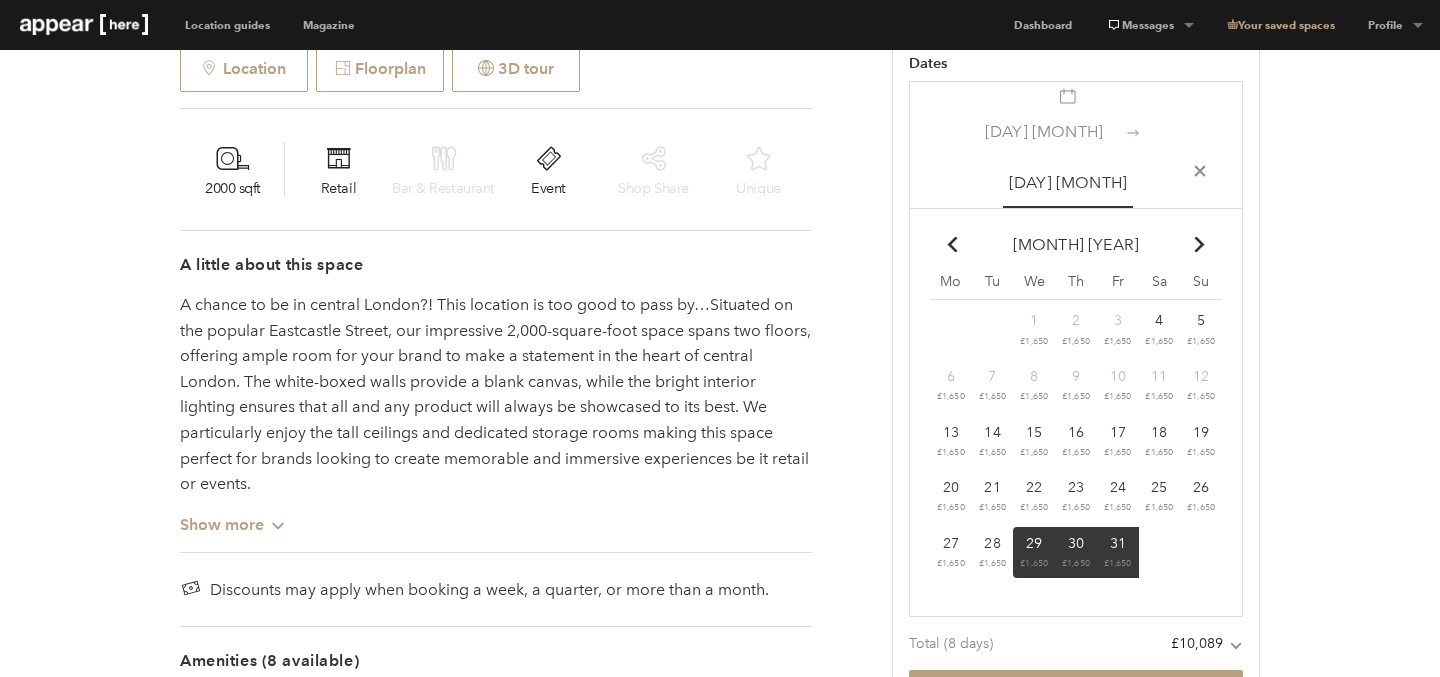click on "Previous   Next plus fast response trusted landlord premium quality Eastcastle Street - The Grand Store London Soho Eastcastle Street - The Grand Store
Location
Floorplan
3D tour 2000   sqft Retail Bar & Restaurant Event Shop Share Unique A little about this space A chance to be in central London?! This location is too good to pass by…Situated on the popular Eastcastle Street, our impressive 2,000-square-foot space spans two floors, offering ample room for your brand to make a statement in the heart of central London. The white-boxed walls provide a blank canvas, while the bright interior lighting ensures that all and any product will always be showcased to its best. We particularly enjoy the tall ceilings and dedicated storage rooms making this space perfect for brands looking to create memorable and immersive experiences be it retail or events.
Show more Chevron-up Discounts may apply when booking a week, a quarter, or more than a month. Amenities (8 available) Lighting Wifi" at bounding box center (720, 1234) 